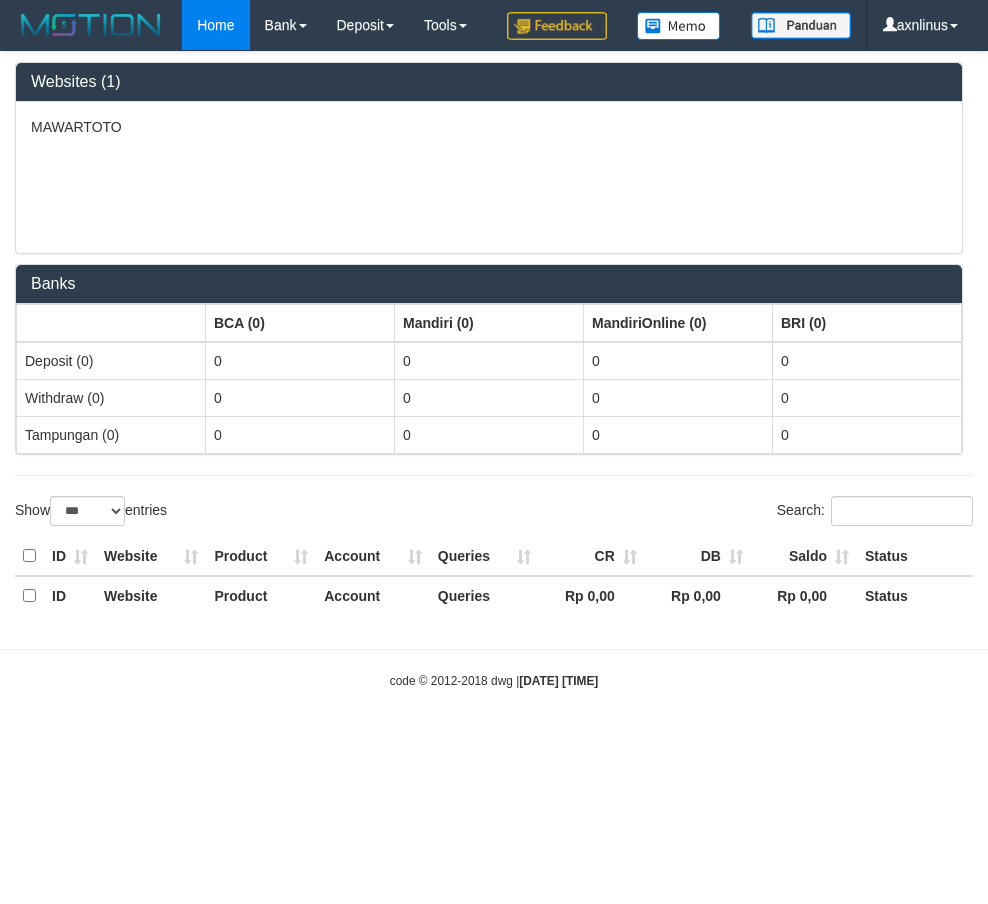 select on "***" 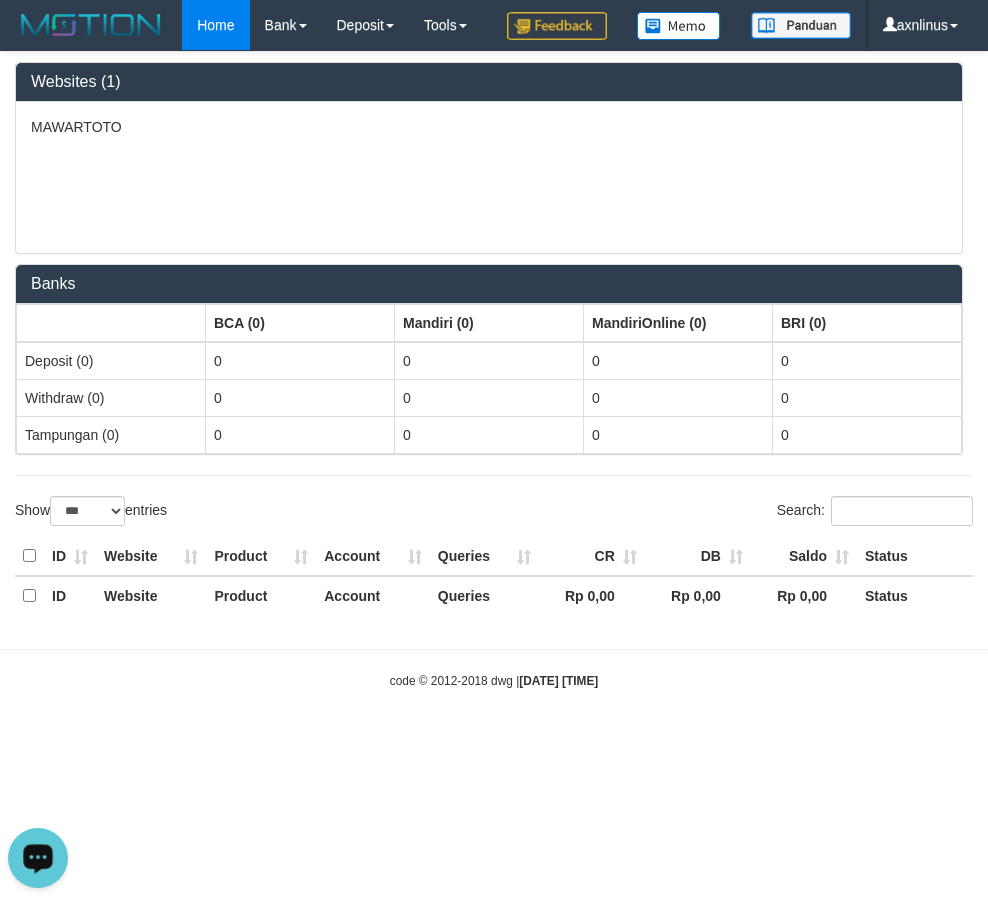 scroll, scrollTop: 0, scrollLeft: 0, axis: both 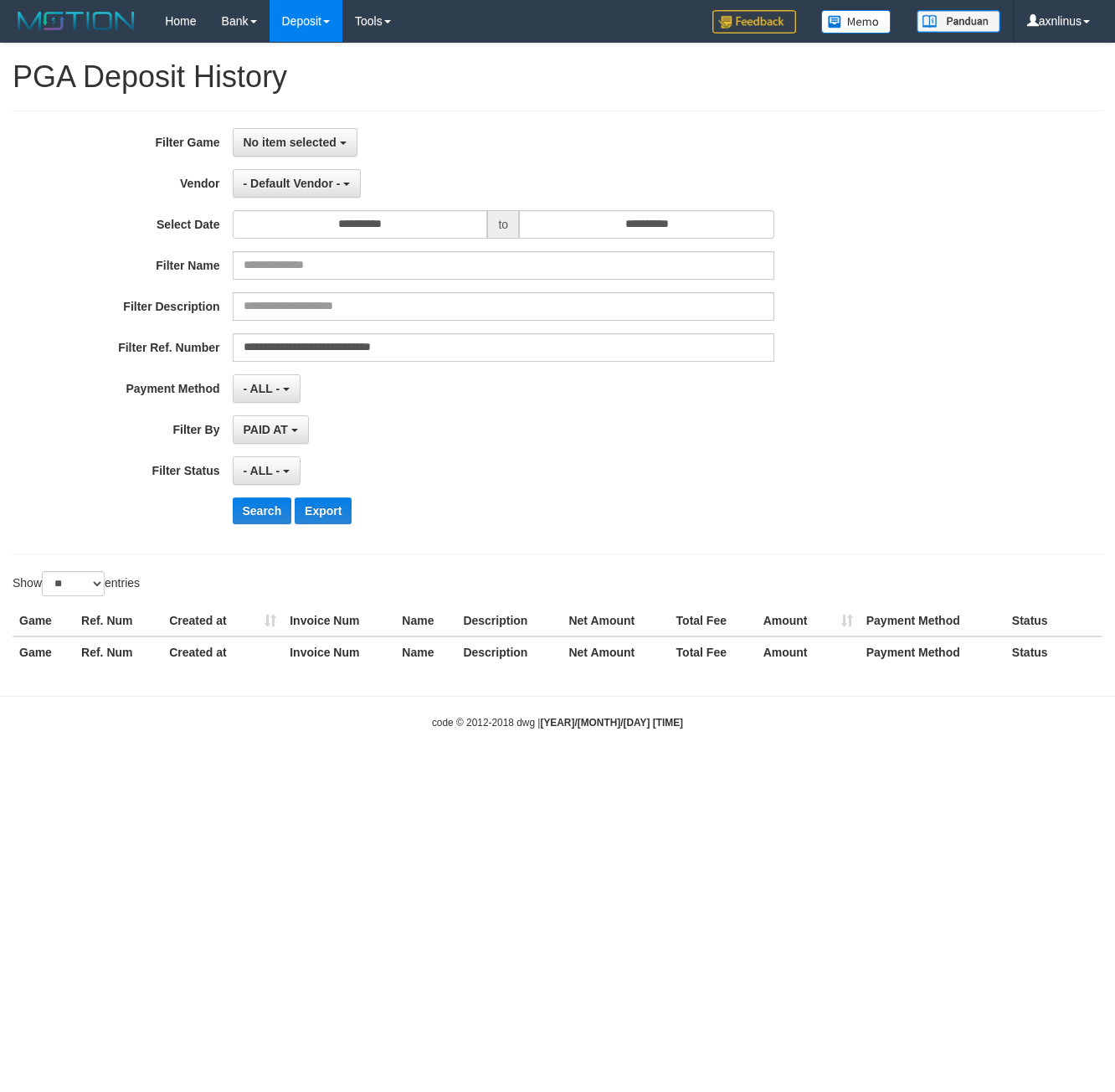 select on "**********" 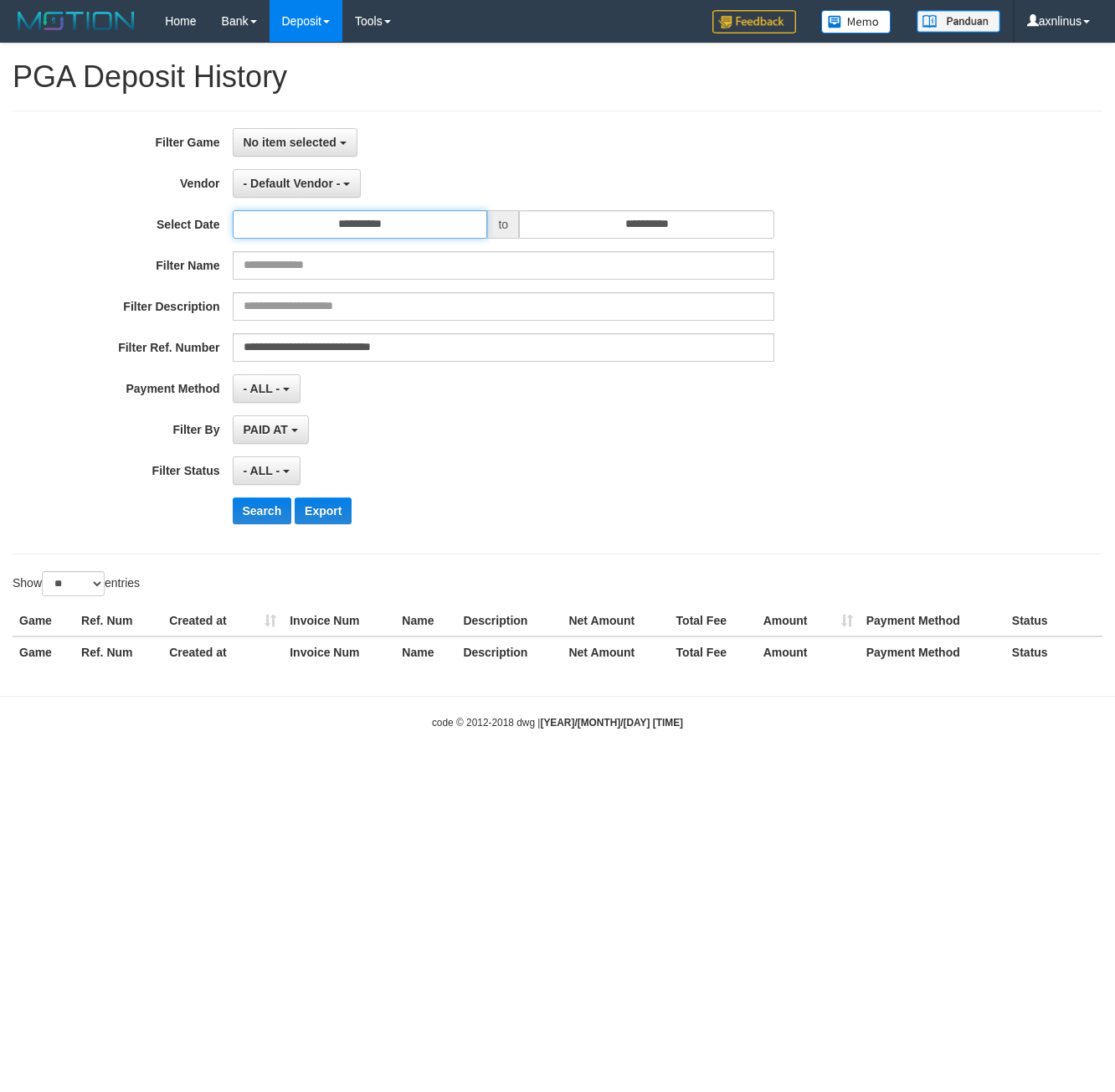 click on "**********" at bounding box center [360, 224] 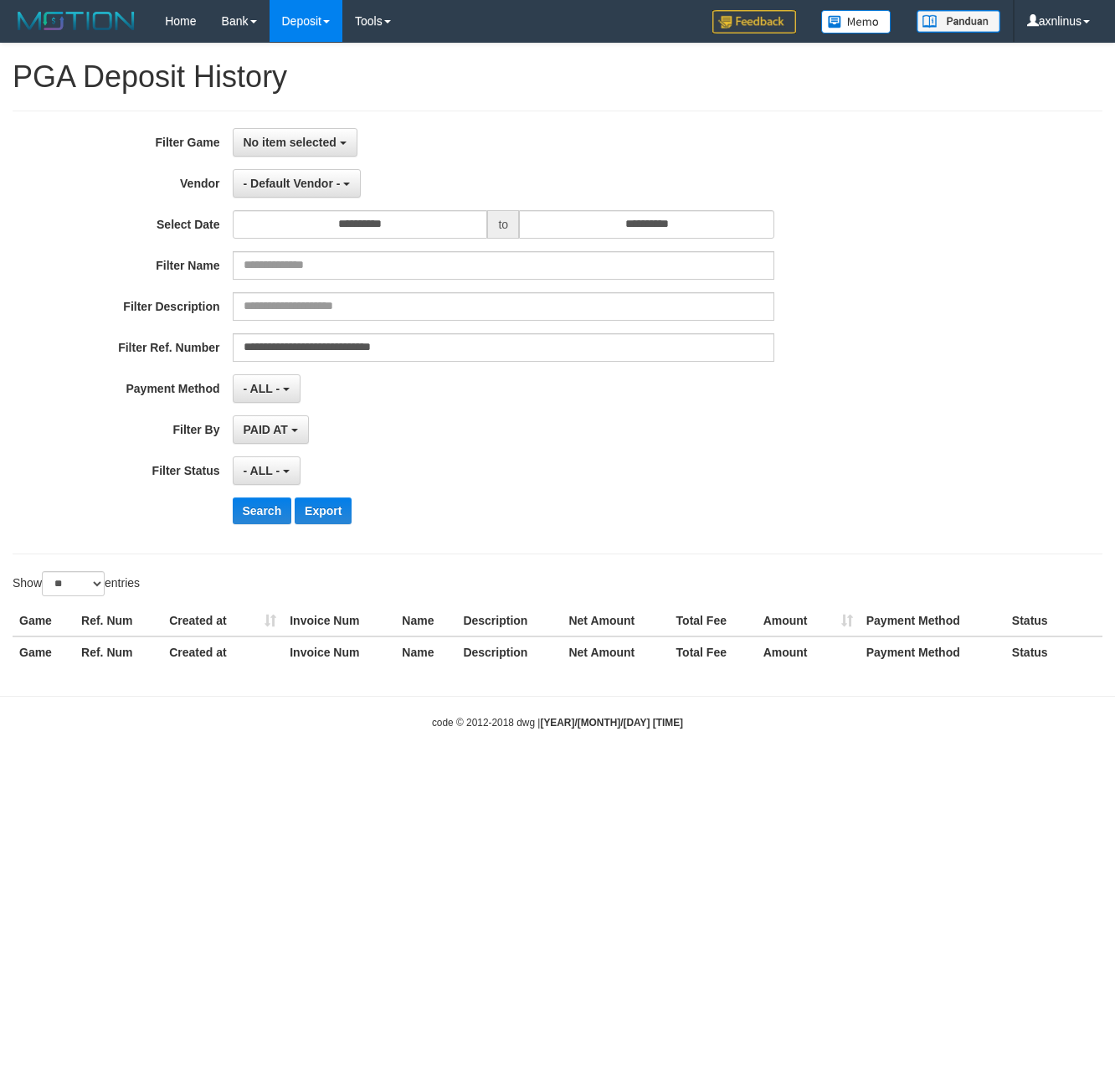 type on "**********" 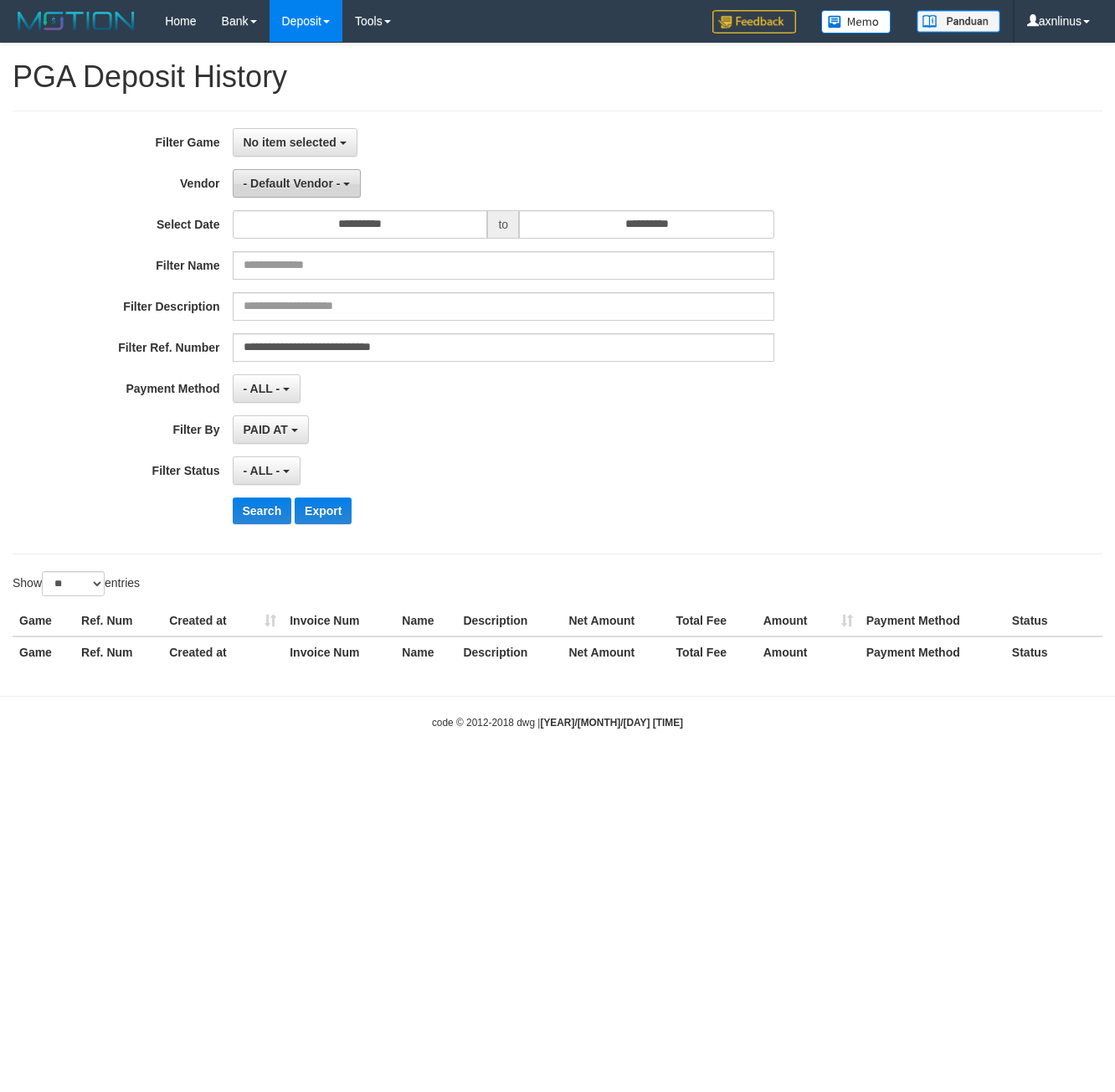 click on "- Default Vendor -" at bounding box center (292, 183) 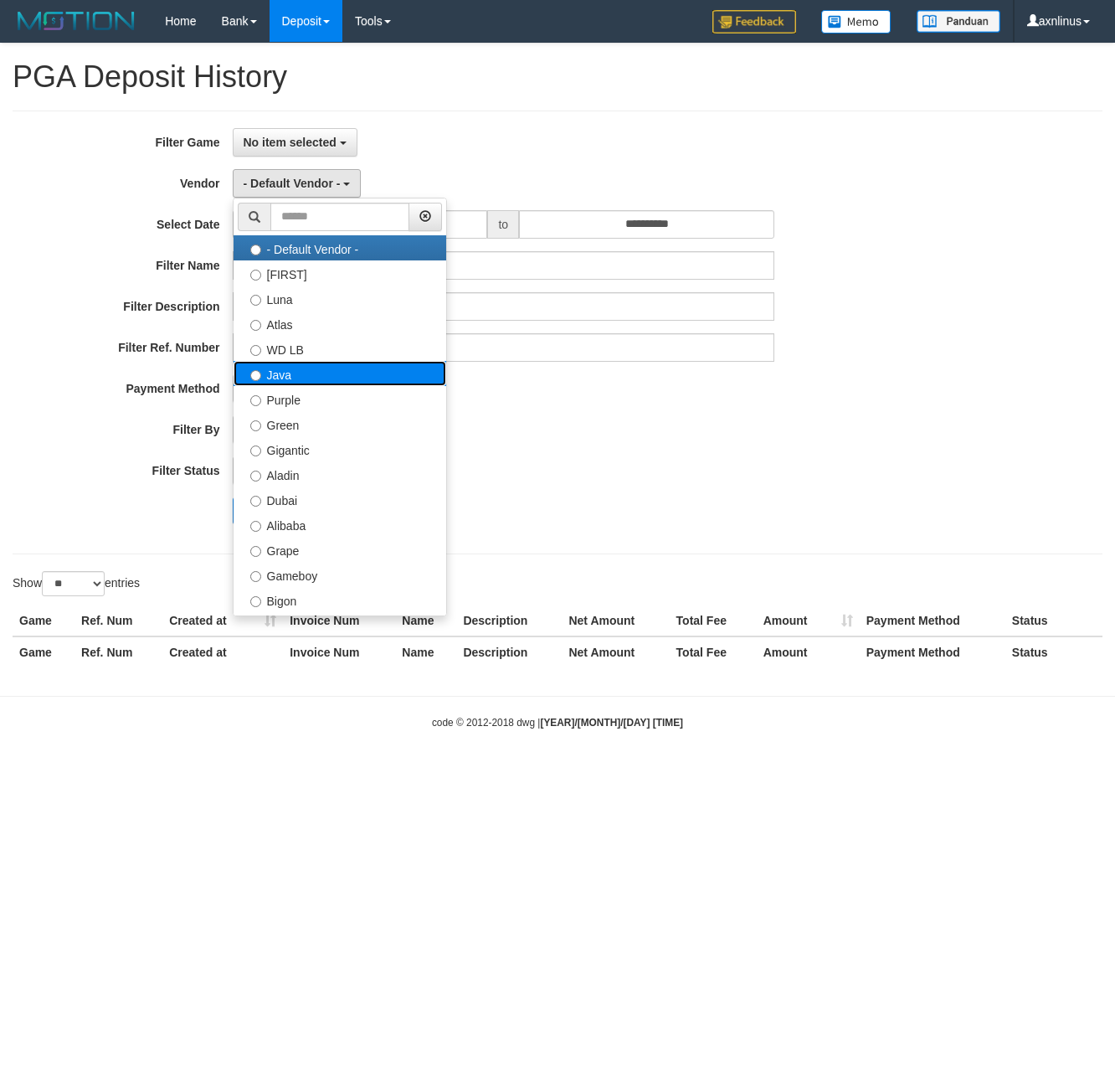 click on "Java" at bounding box center [340, 373] 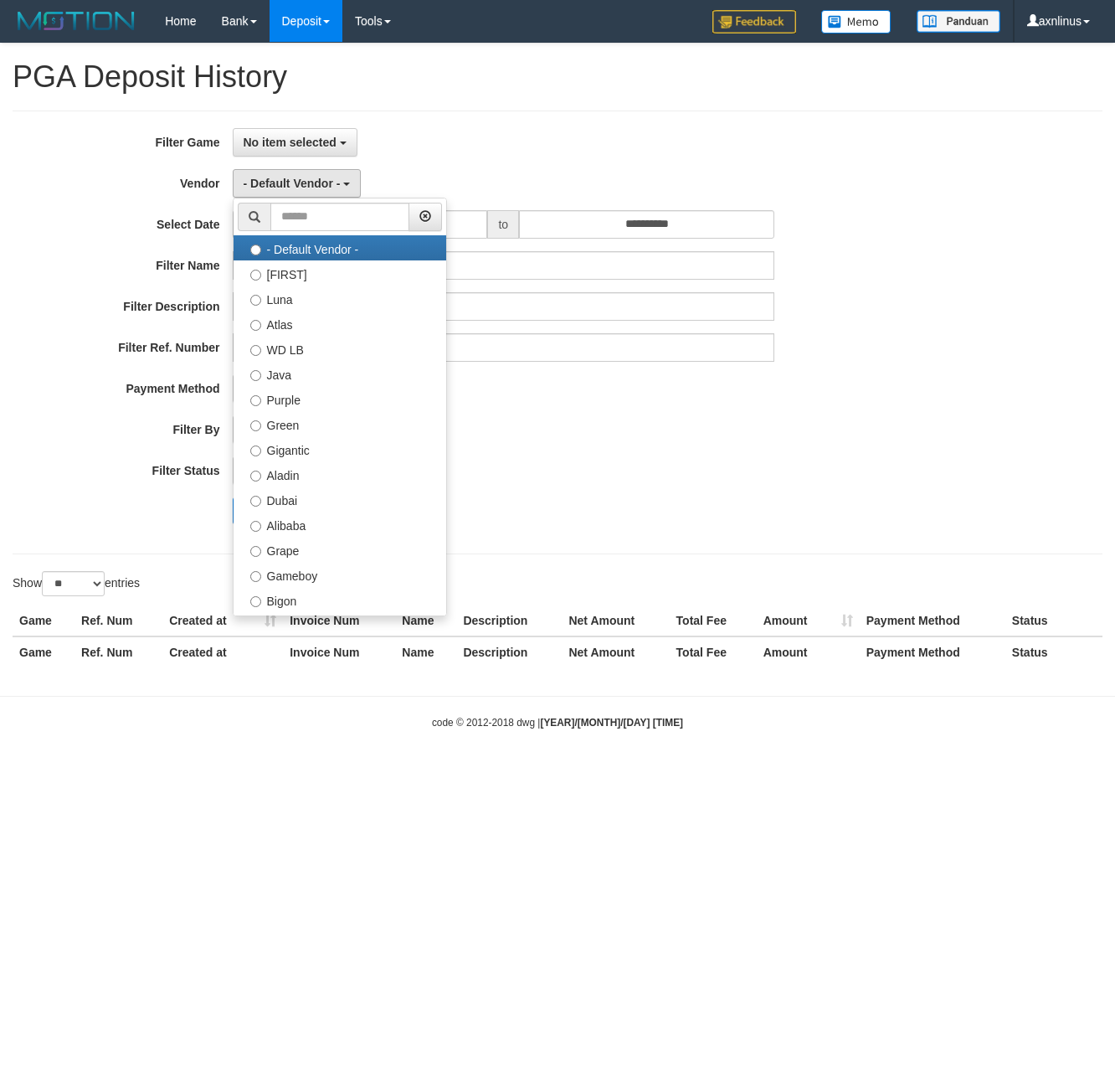 click on "**********" at bounding box center [465, 332] 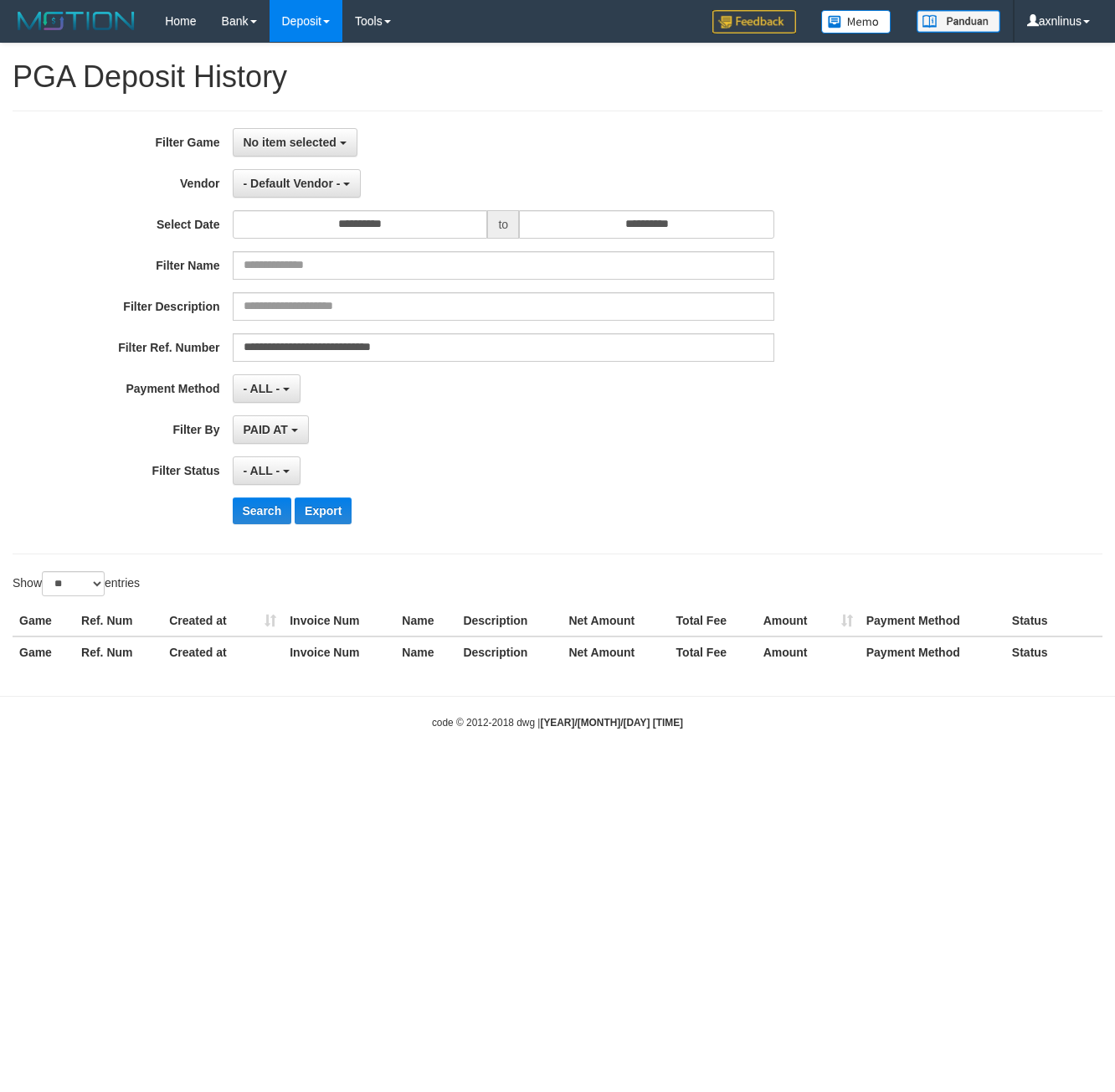 click on "**********" at bounding box center [558, 332] 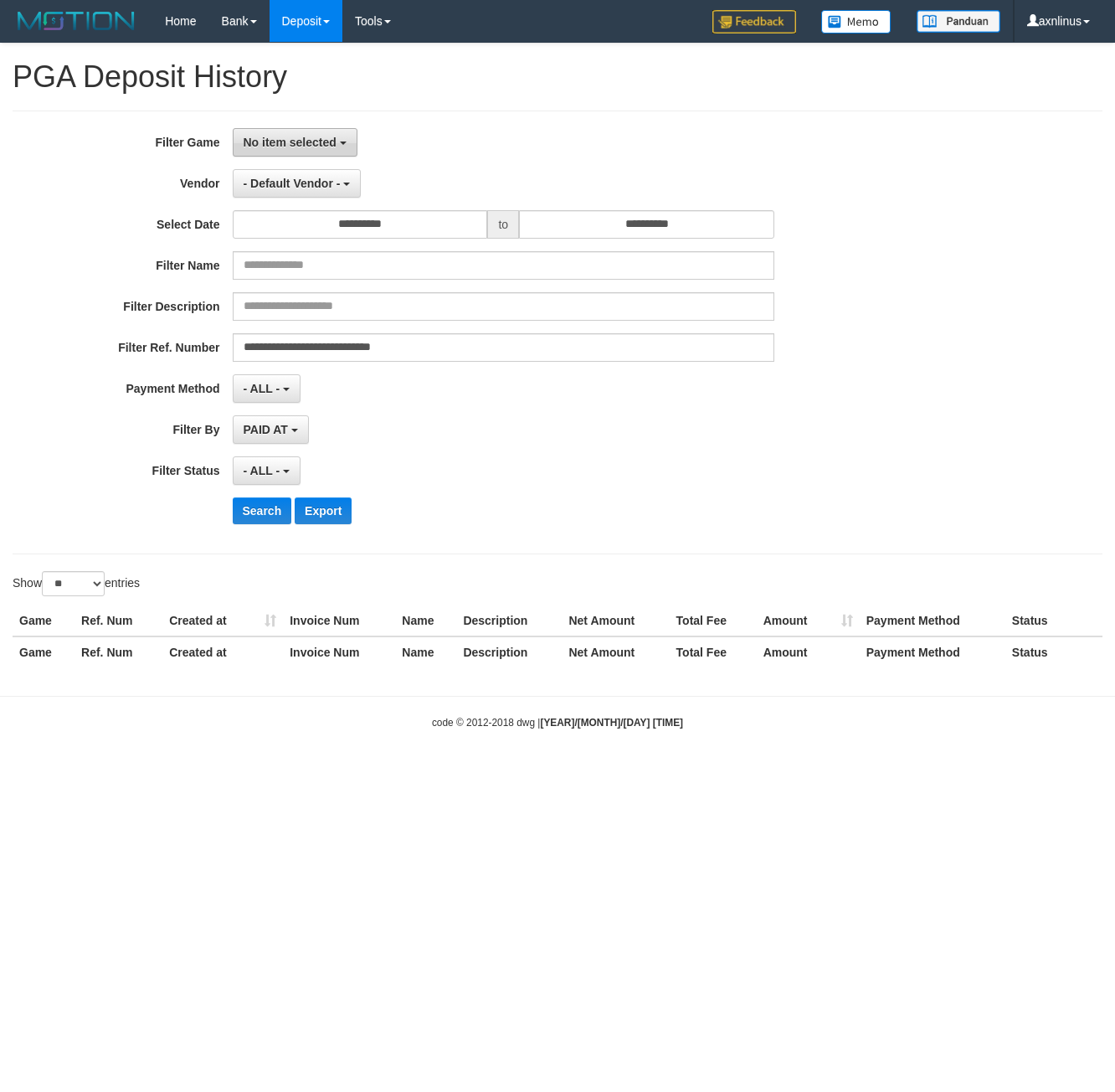 click on "No item selected" at bounding box center (295, 142) 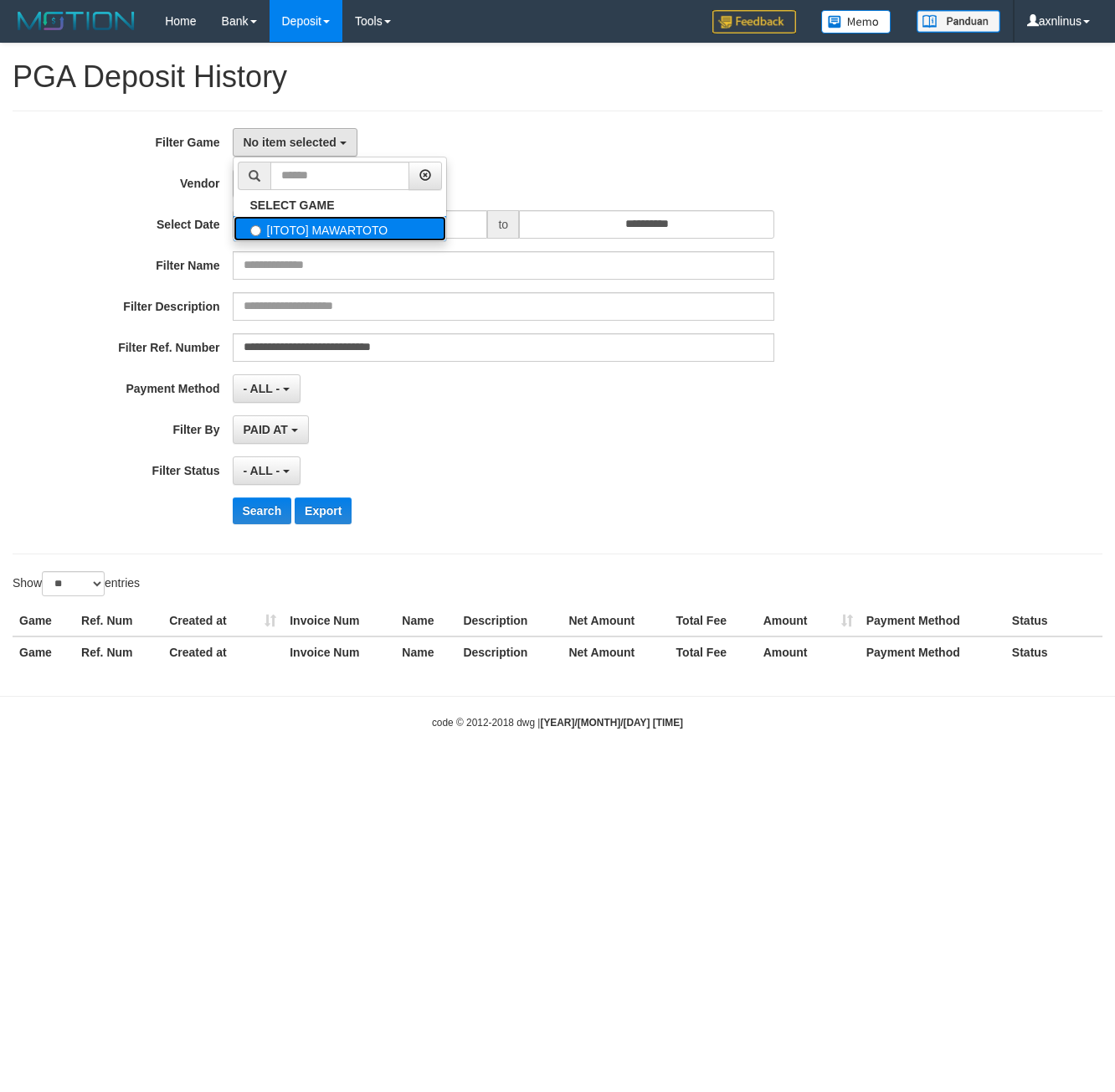 click on "[ITOTO] MAWARTOTO" at bounding box center (340, 229) 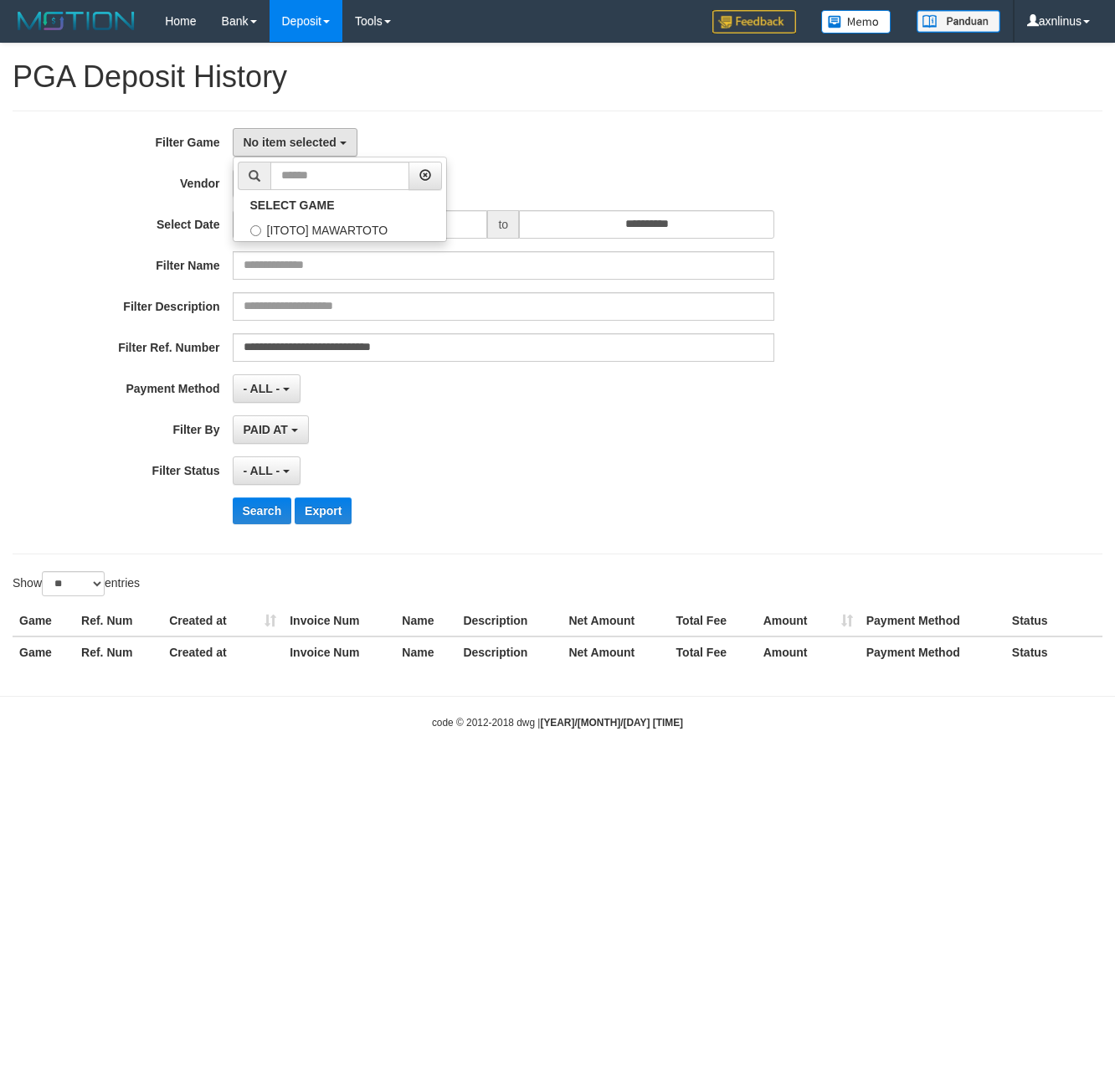 click on "SELECT GAME
[ITOTO] MAWARTOTO" at bounding box center (340, 199) 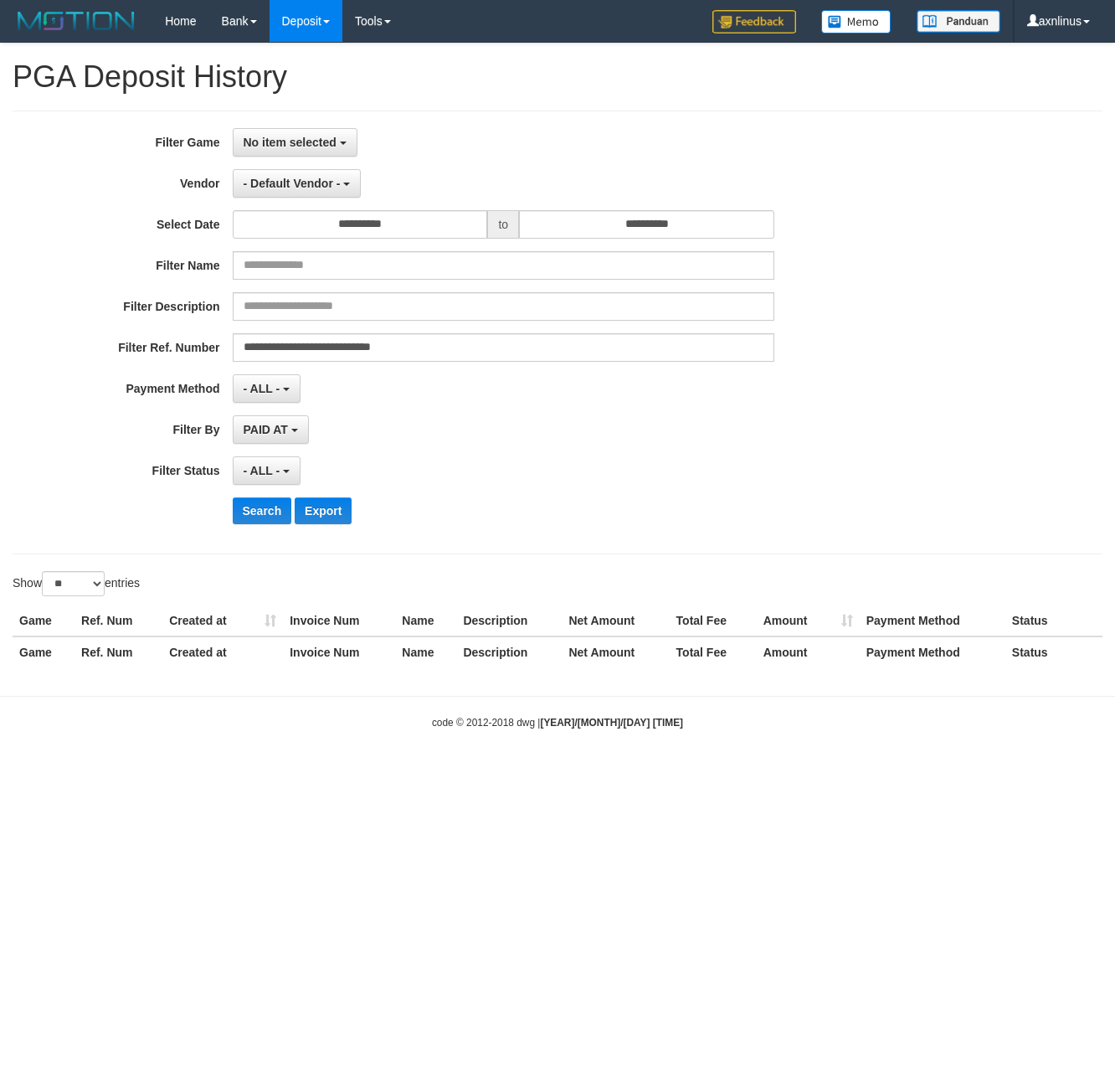 click on "**********" at bounding box center (558, 332) 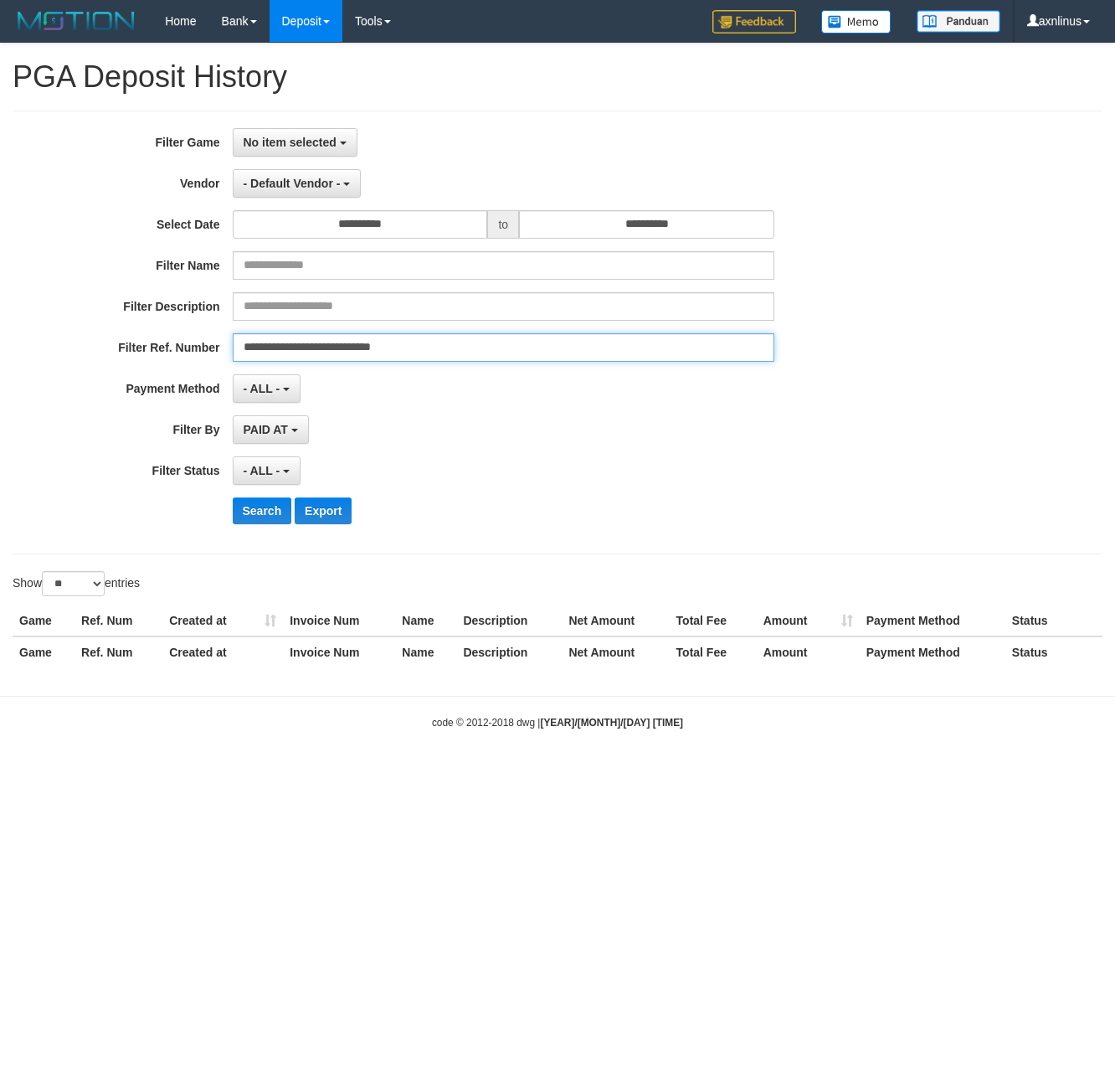 click on "**********" at bounding box center [504, 348] 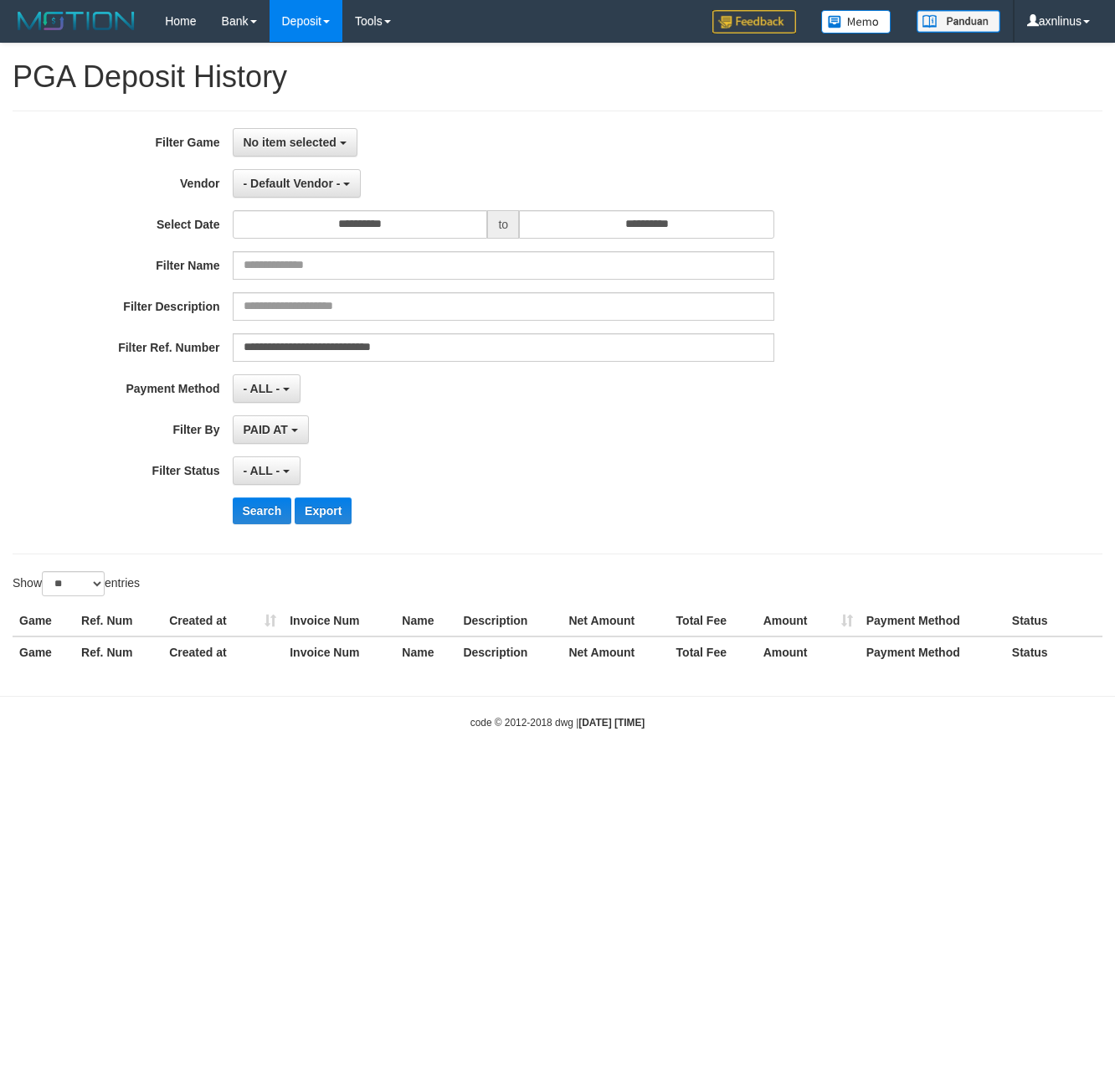 select on "**********" 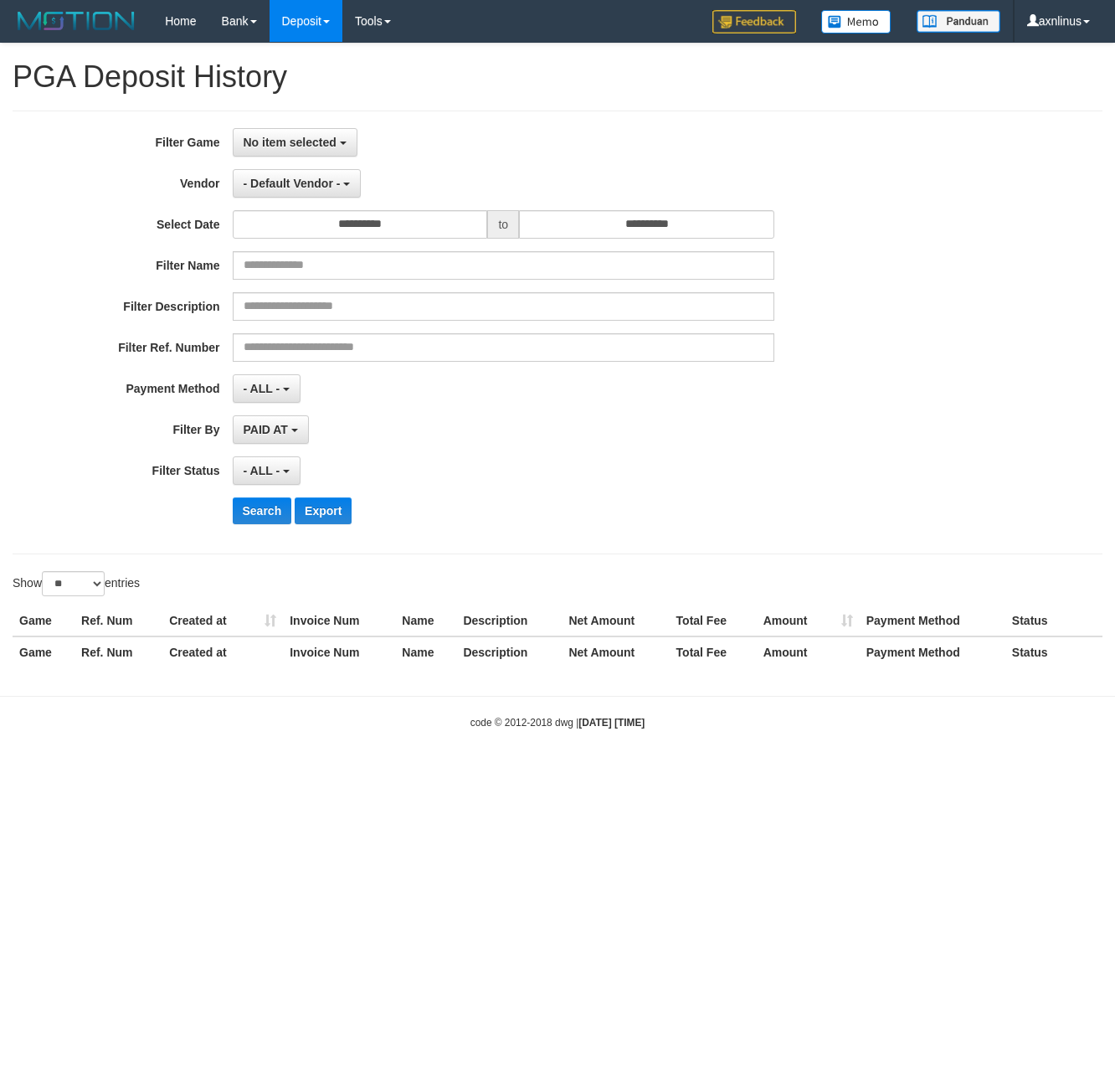 select 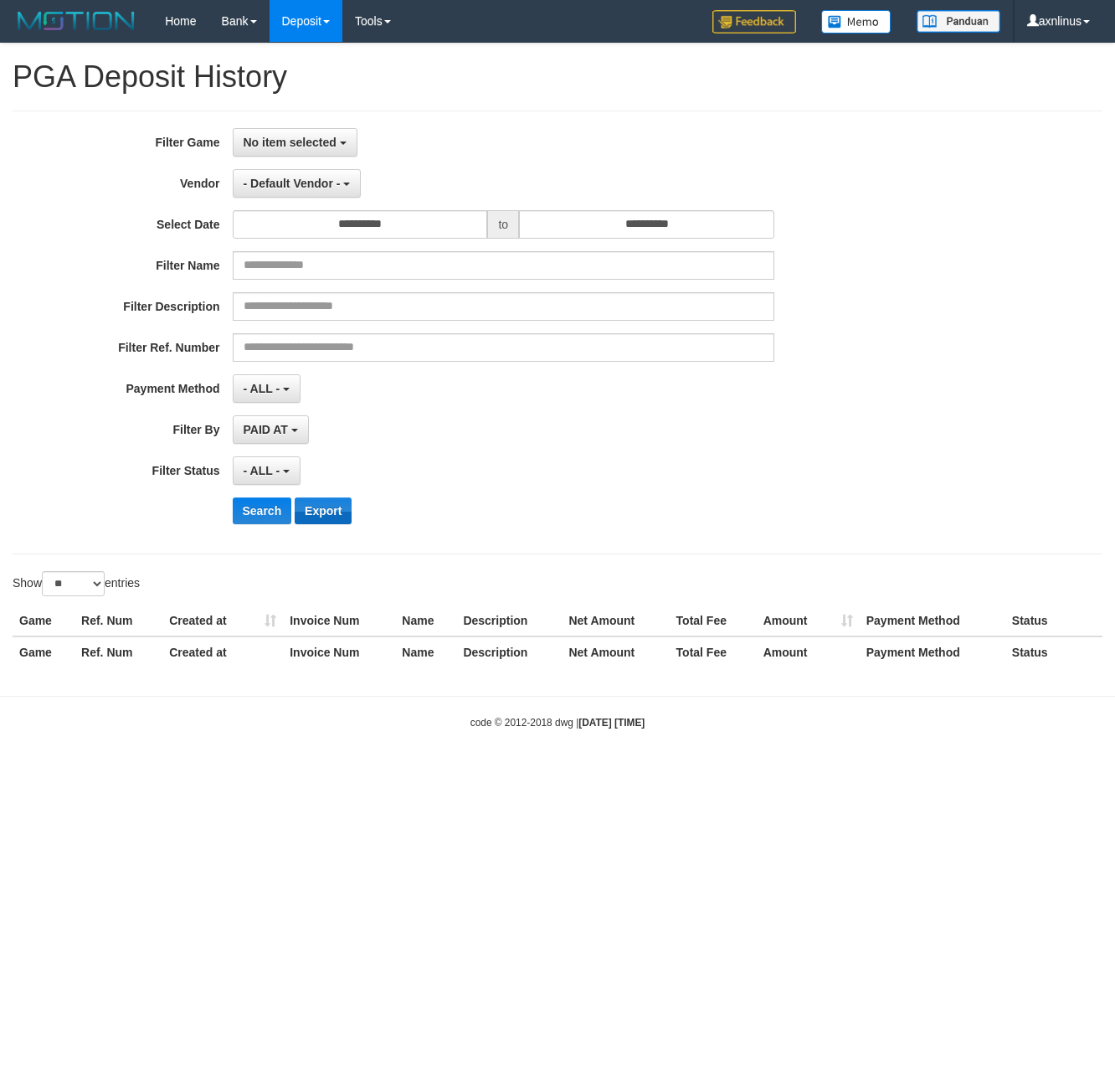 scroll, scrollTop: 0, scrollLeft: 0, axis: both 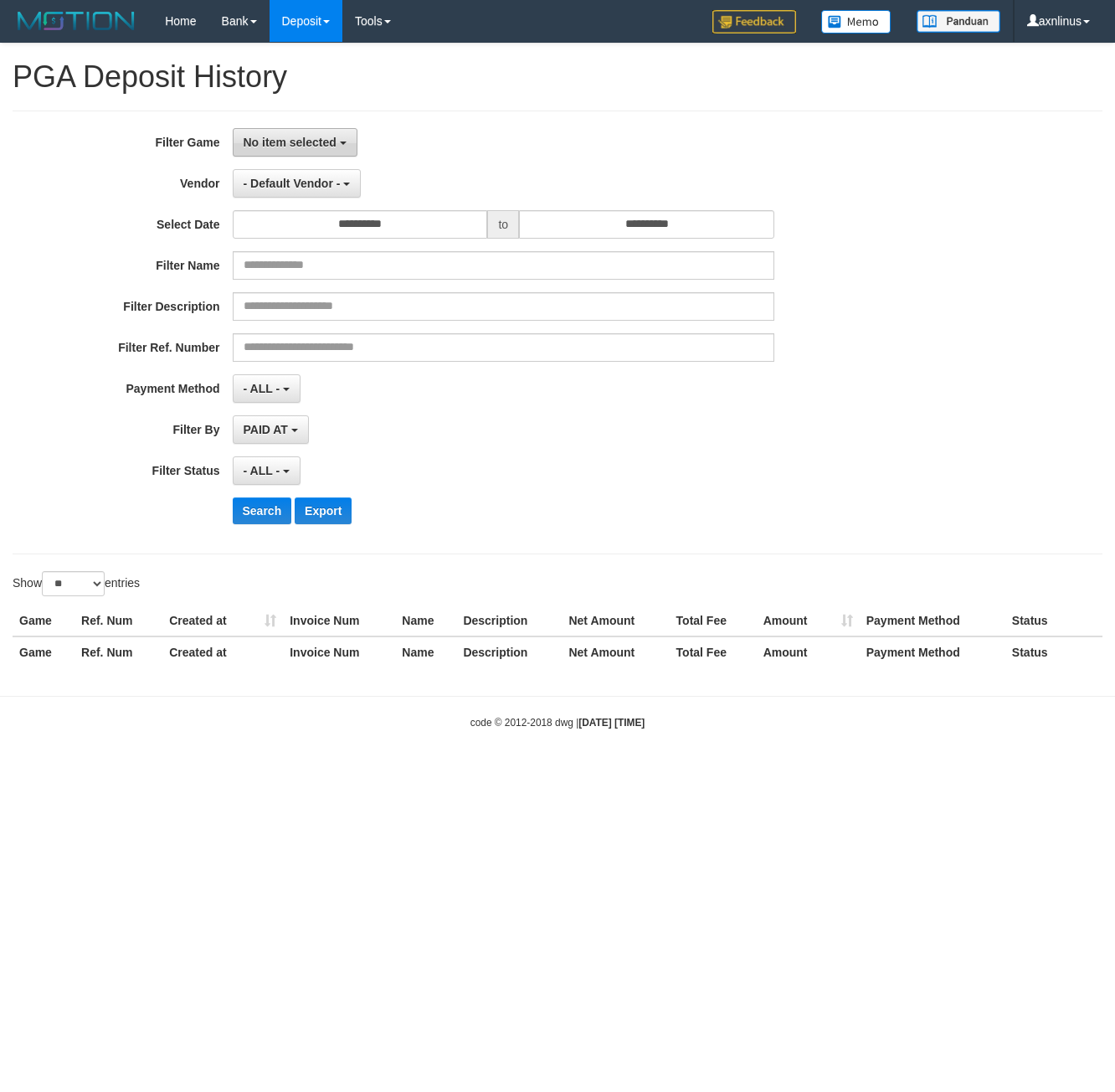click on "No item selected" at bounding box center (290, 142) 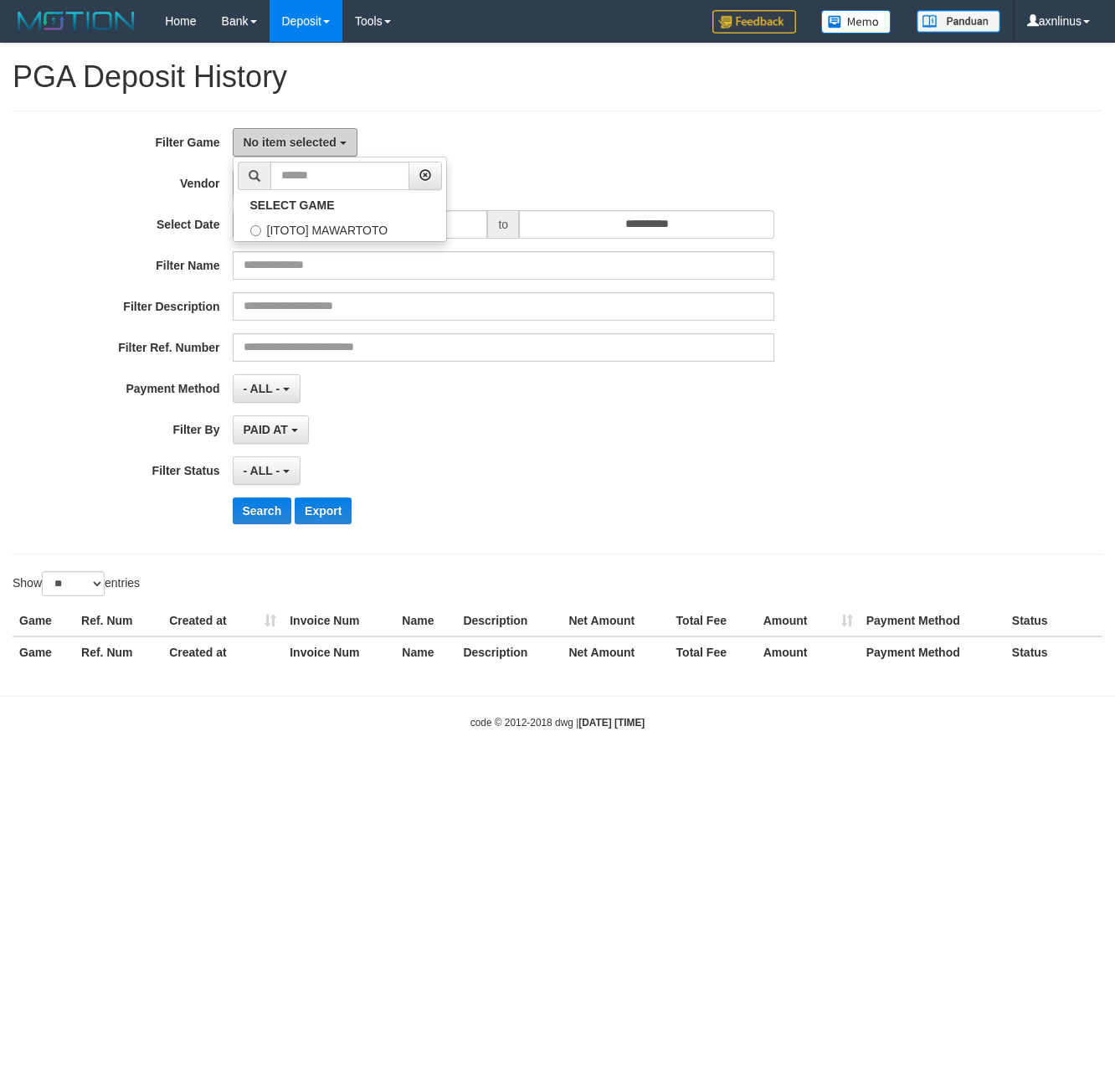scroll, scrollTop: 0, scrollLeft: 0, axis: both 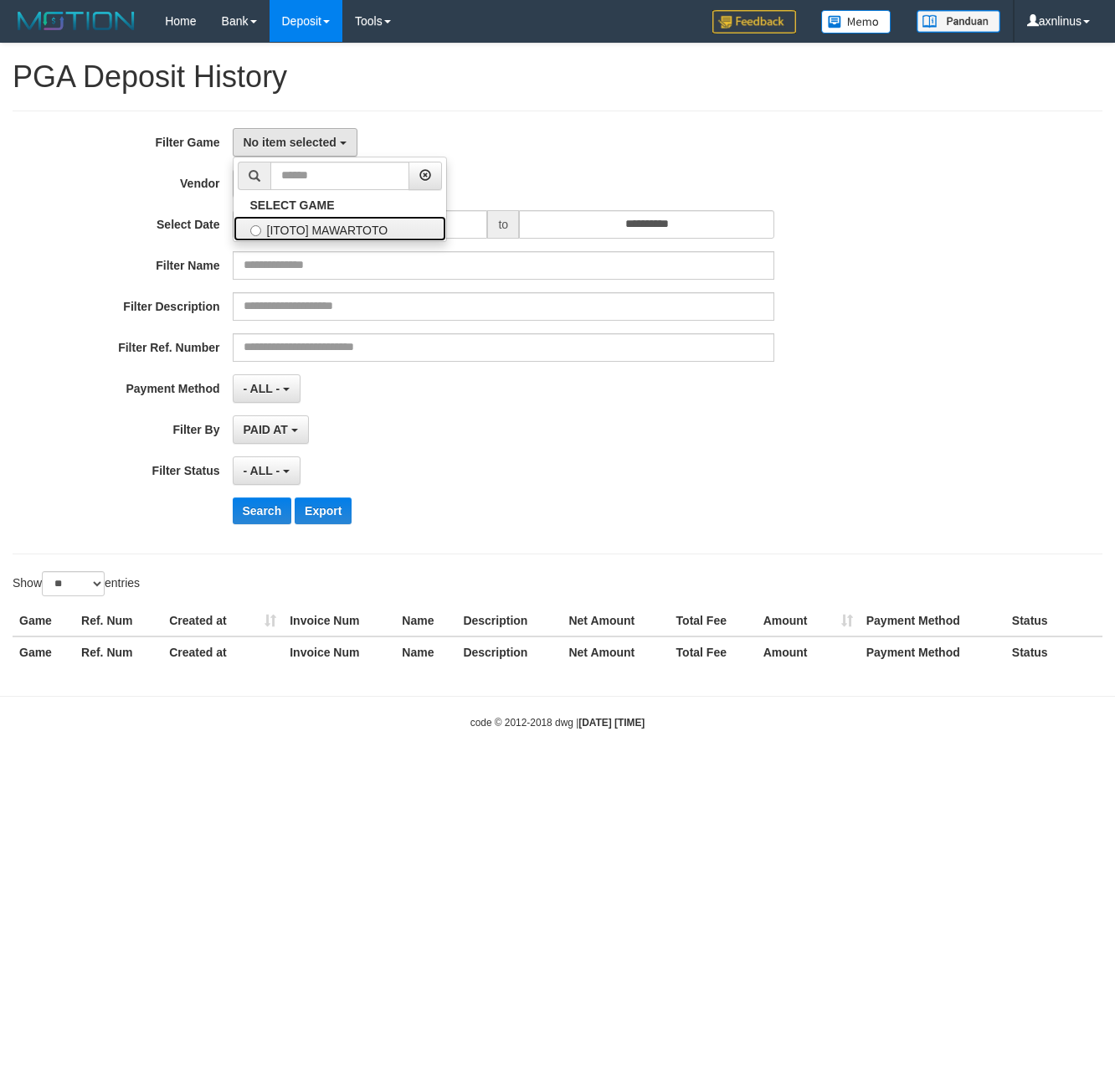 click on "[ITOTO] MAWARTOTO" at bounding box center [340, 229] 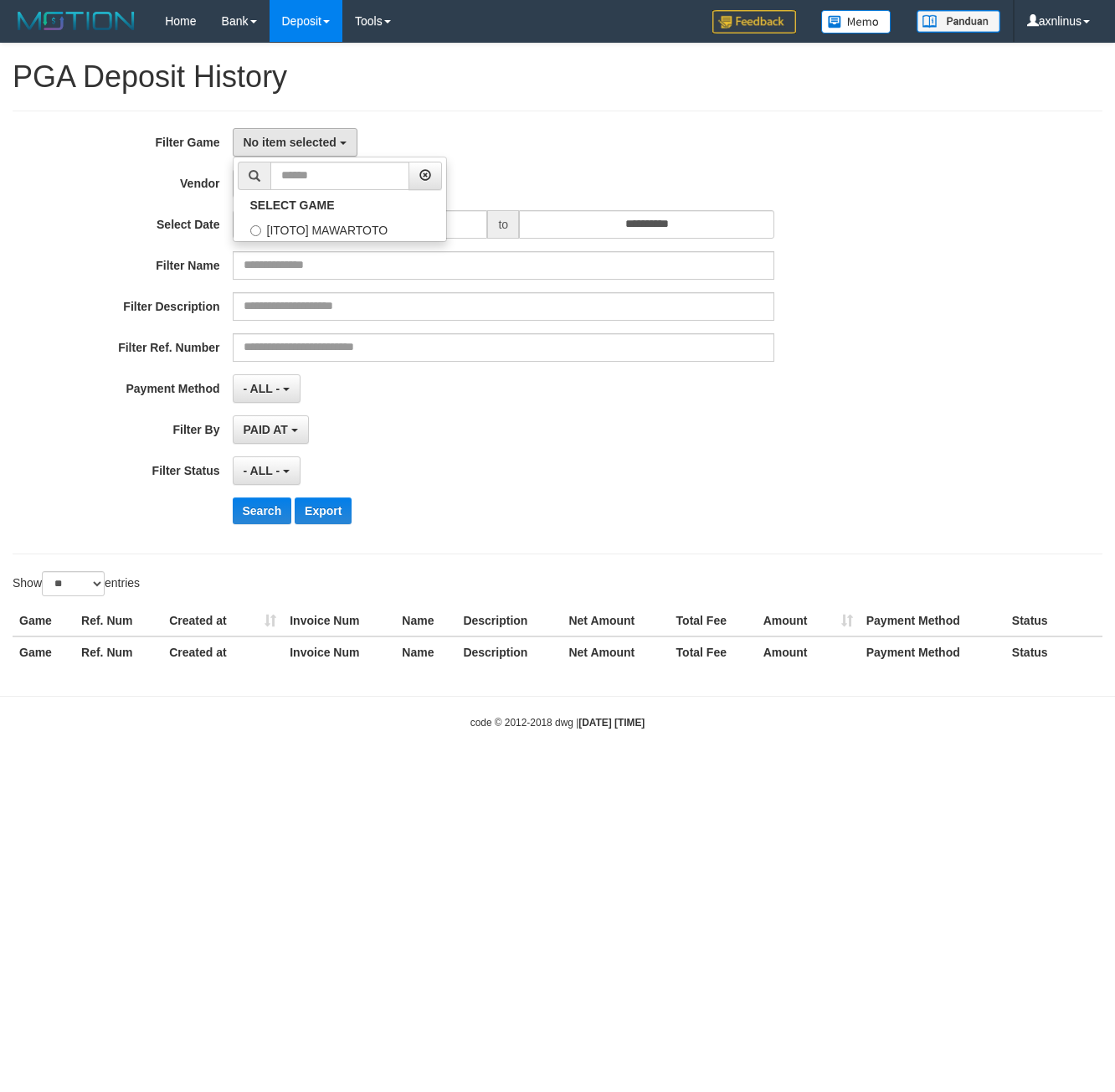 select on "***" 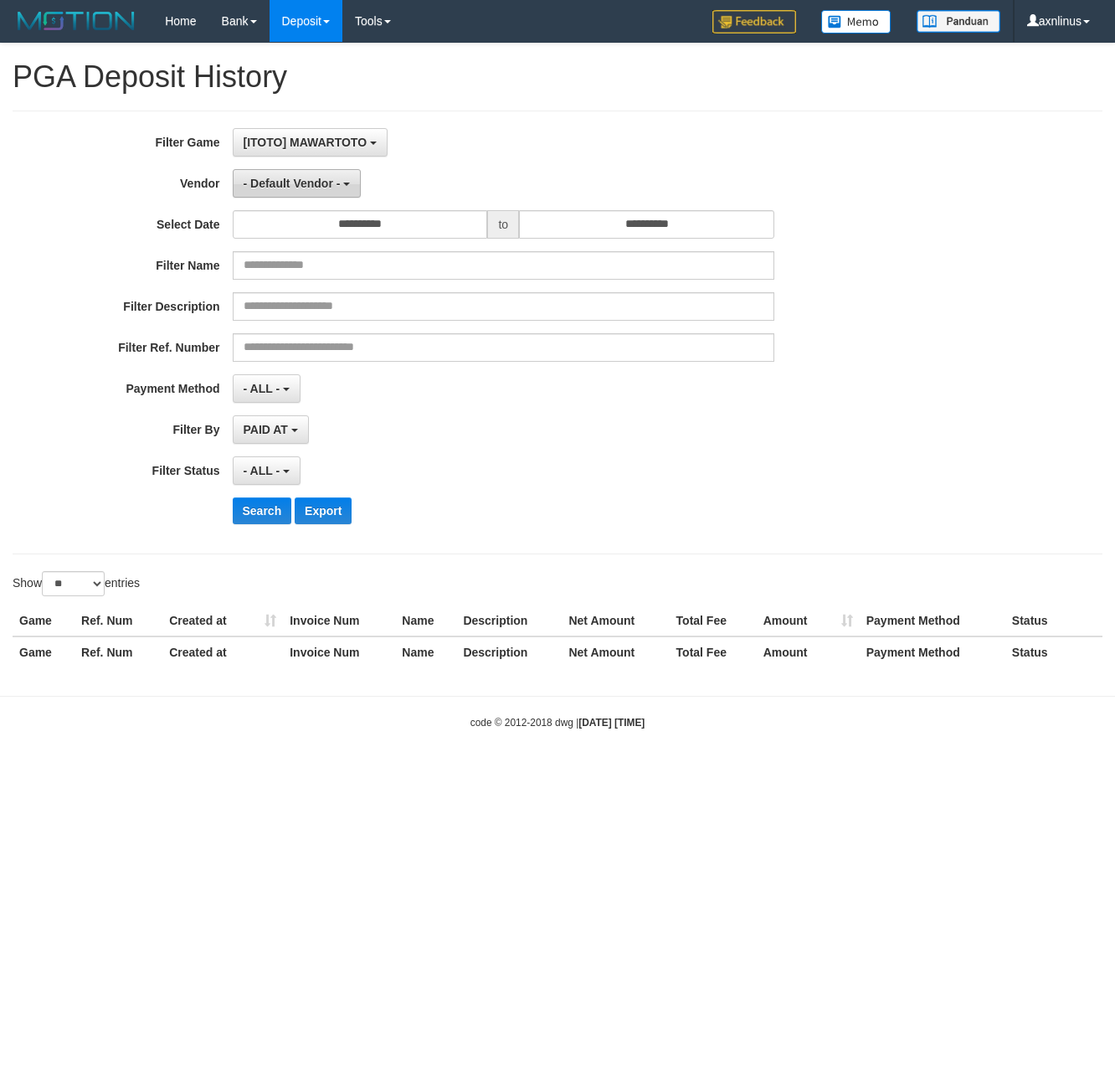 click on "- Default Vendor -" at bounding box center (292, 183) 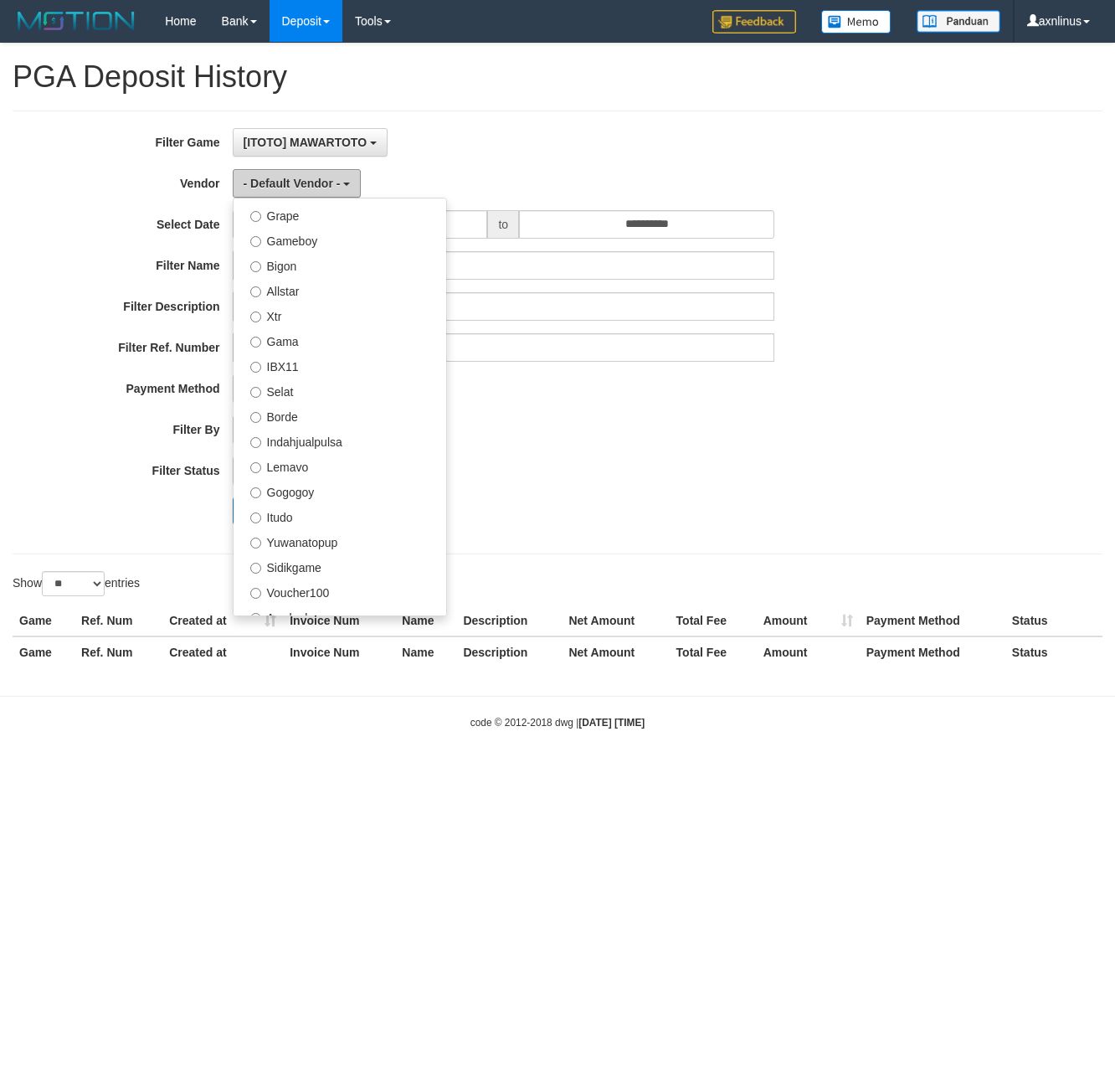 scroll, scrollTop: 574, scrollLeft: 0, axis: vertical 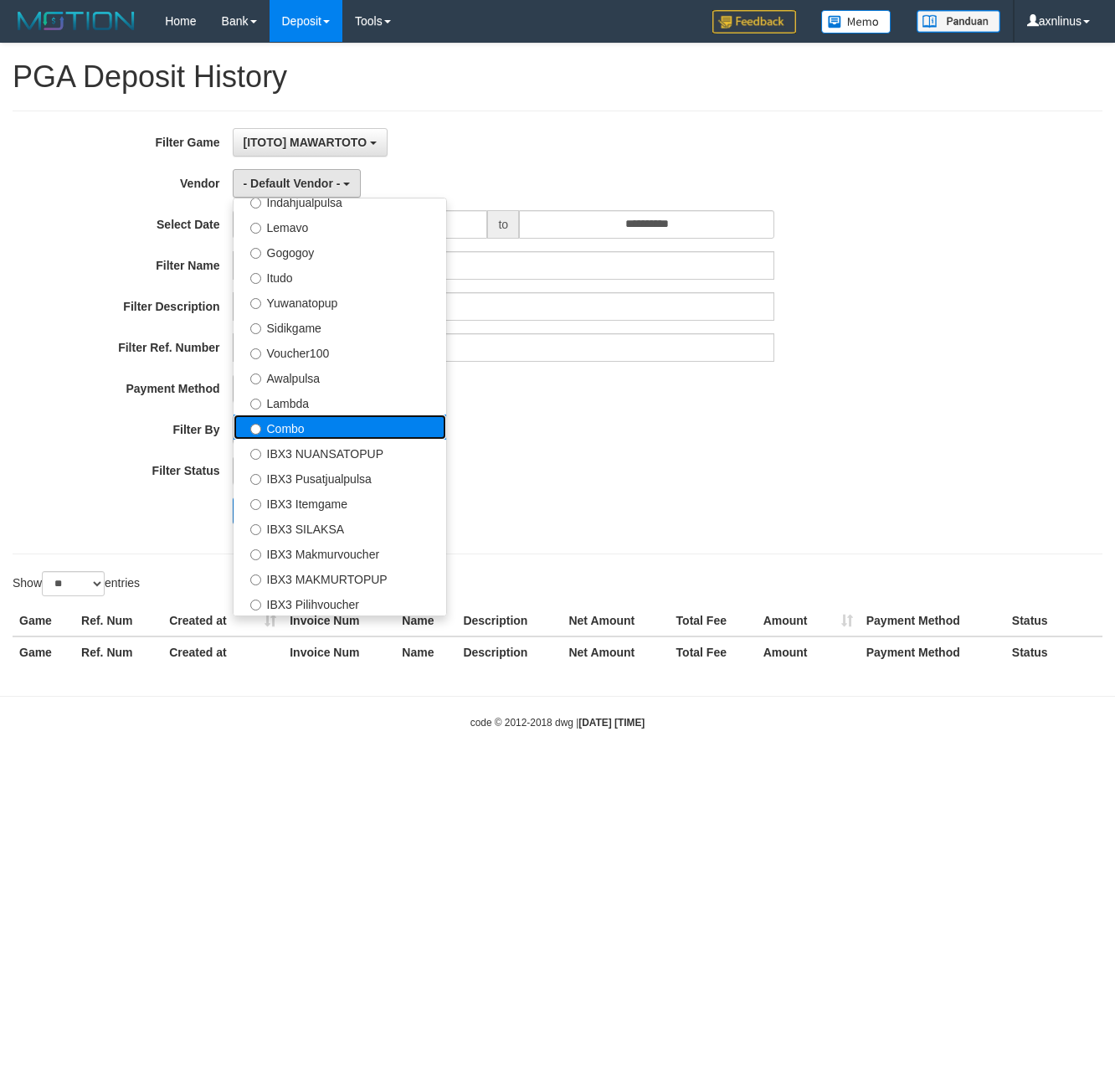 click on "Combo" at bounding box center (340, 427) 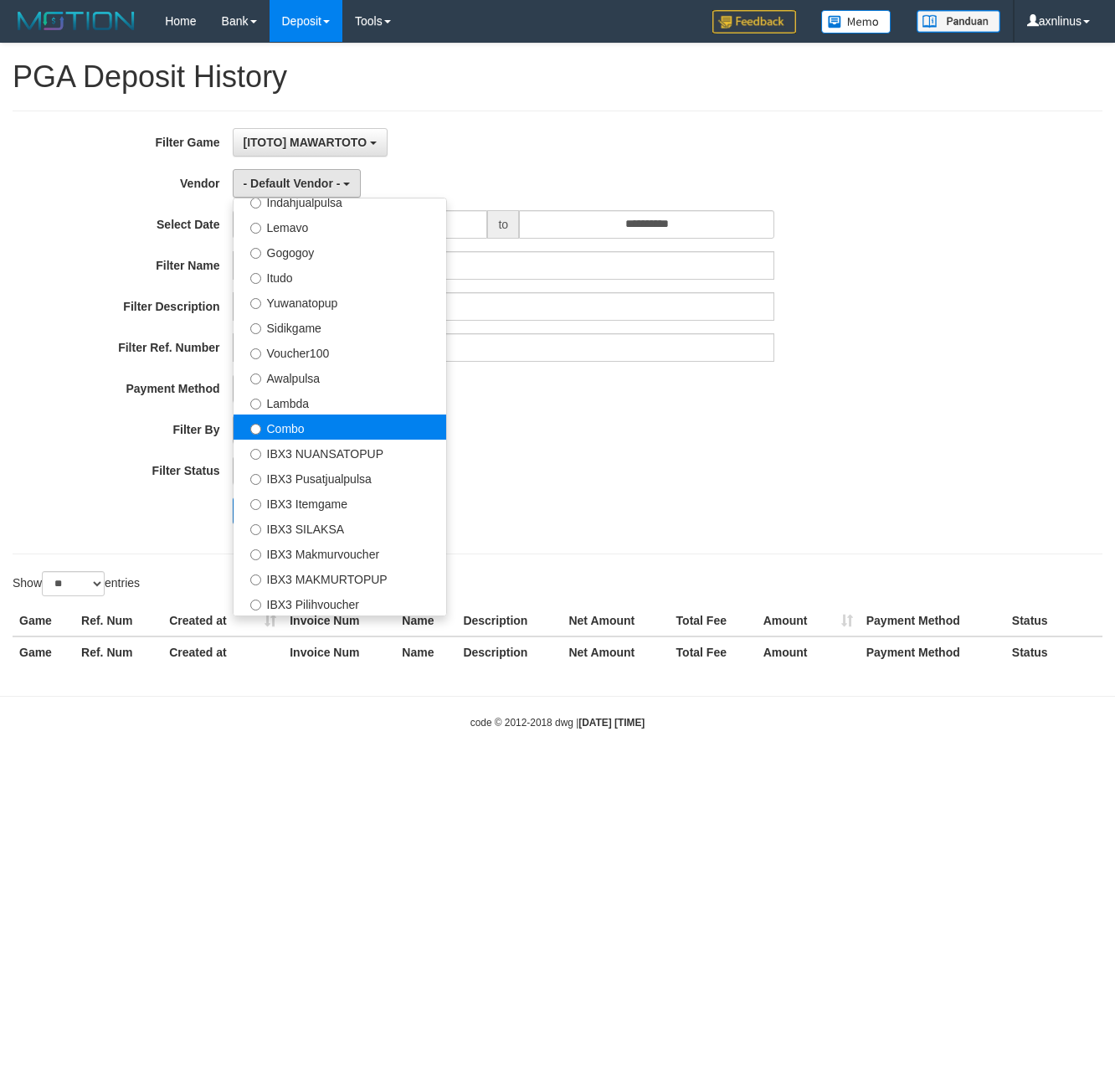 select on "**********" 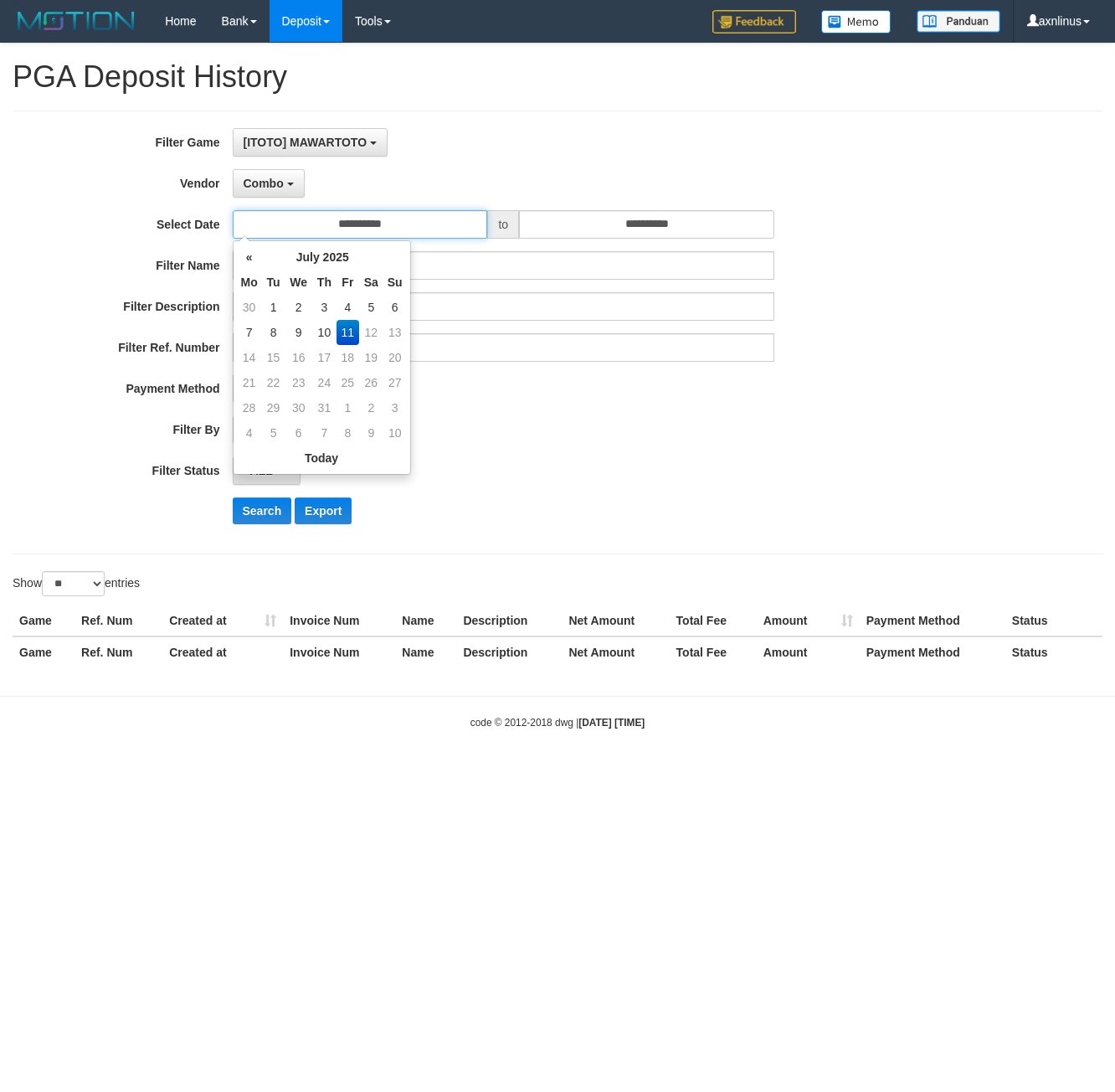 drag, startPoint x: 405, startPoint y: 234, endPoint x: 387, endPoint y: 358, distance: 125.2996 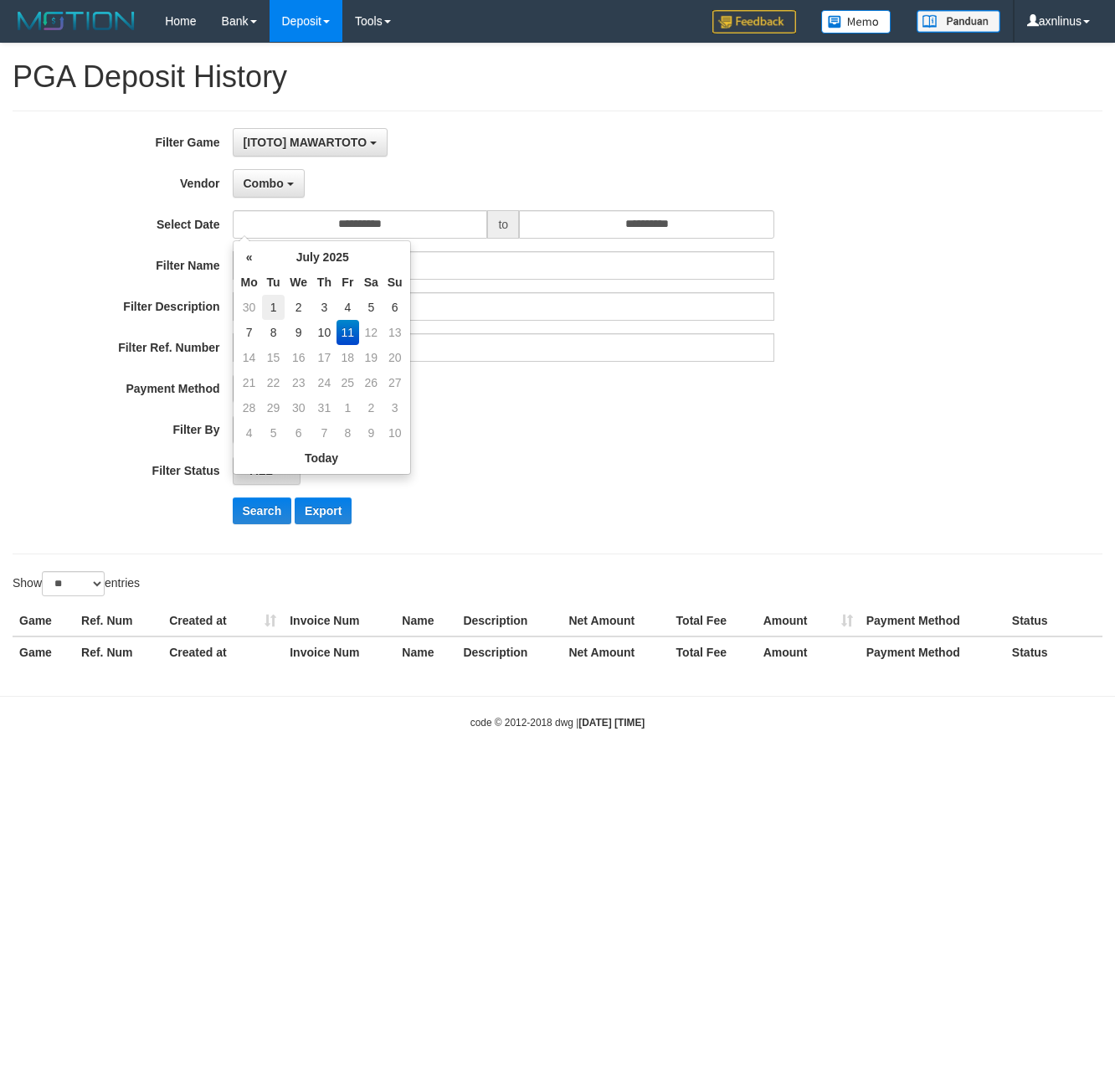 click on "1" at bounding box center (274, 307) 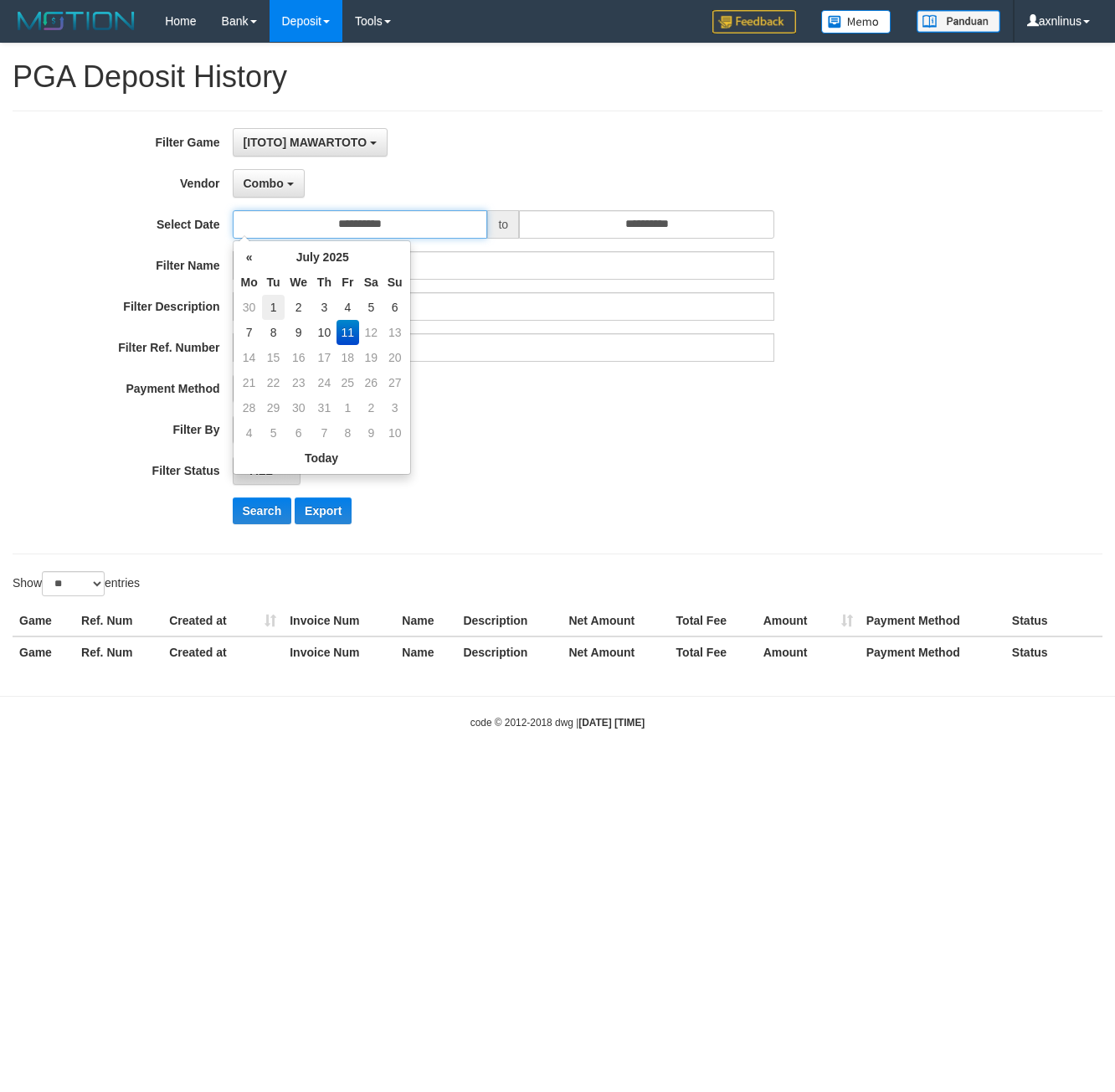 type on "**********" 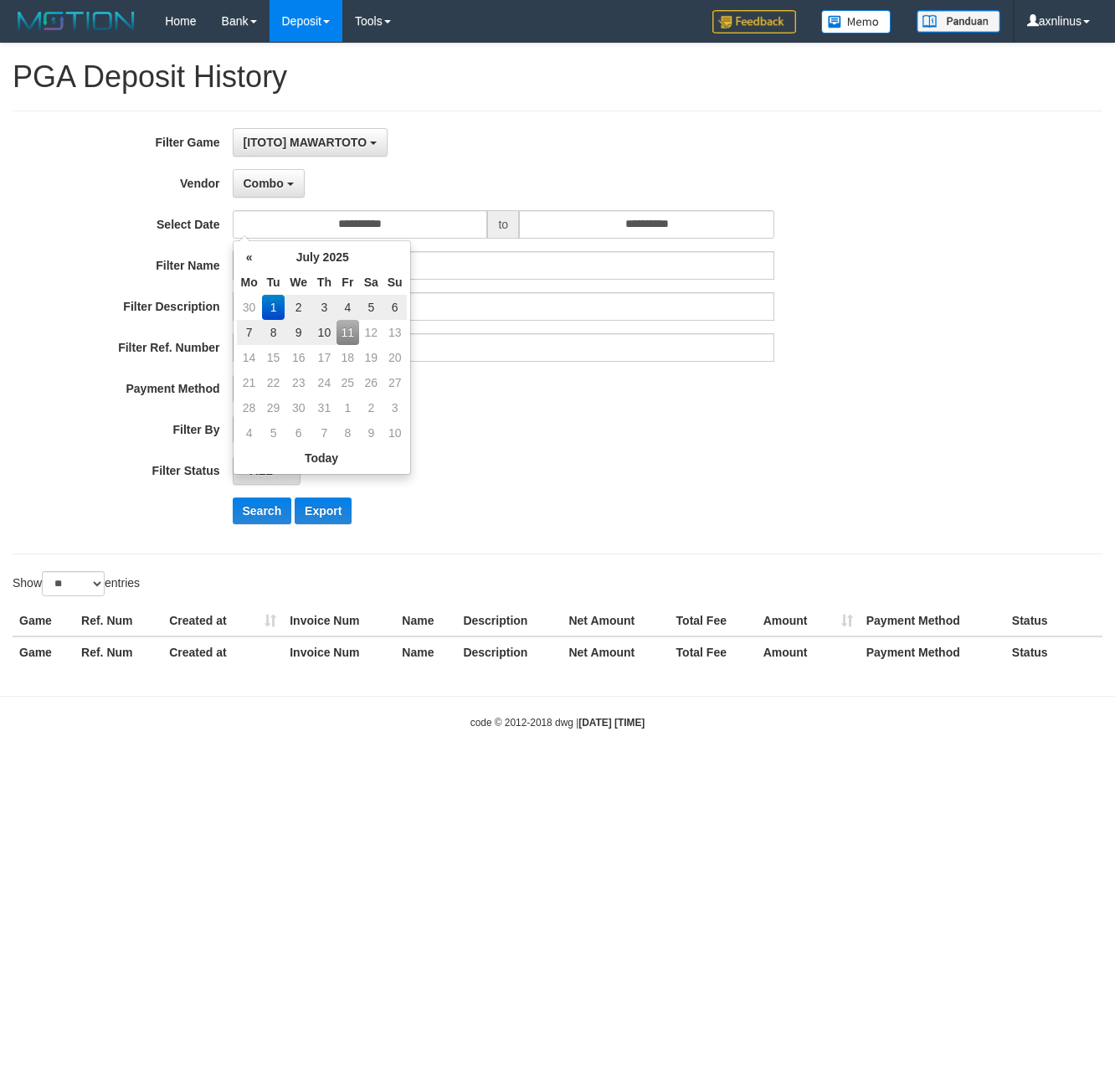 click on "PAID AT
PAID AT
CREATED AT" at bounding box center [504, 430] 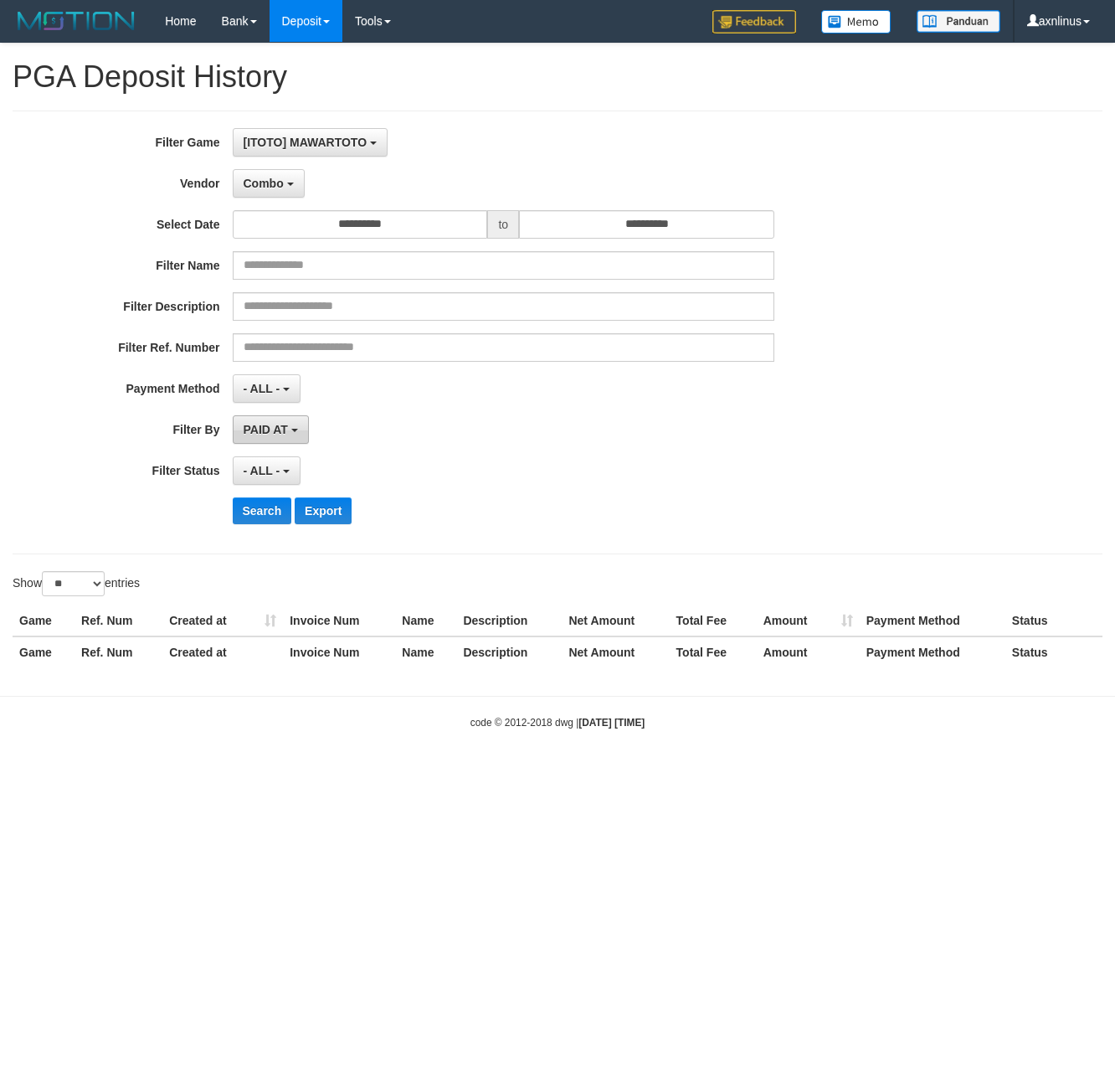 click on "PAID AT
PAID AT
CREATED AT" at bounding box center (504, 430) 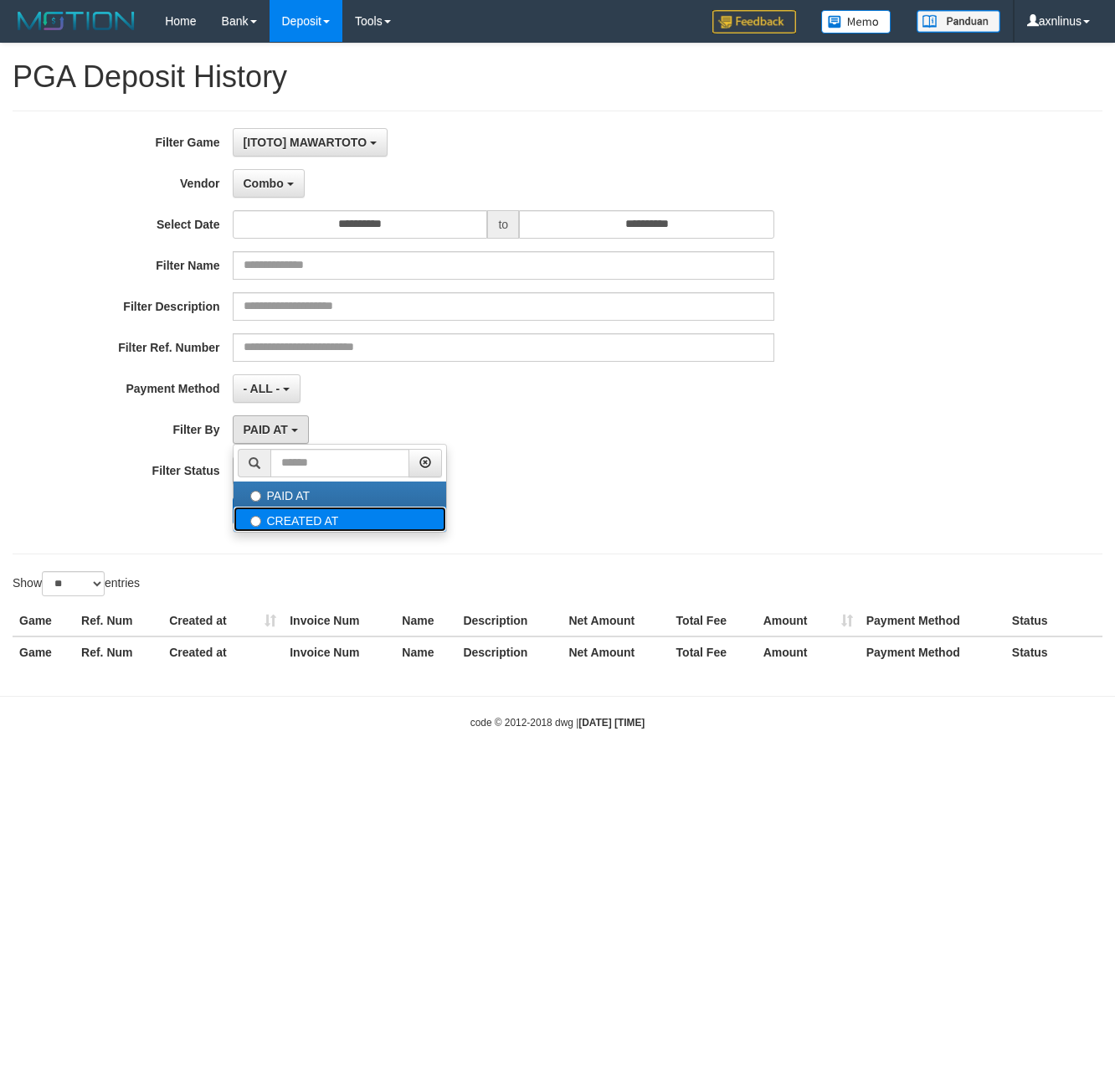 click on "CREATED AT" at bounding box center [340, 519] 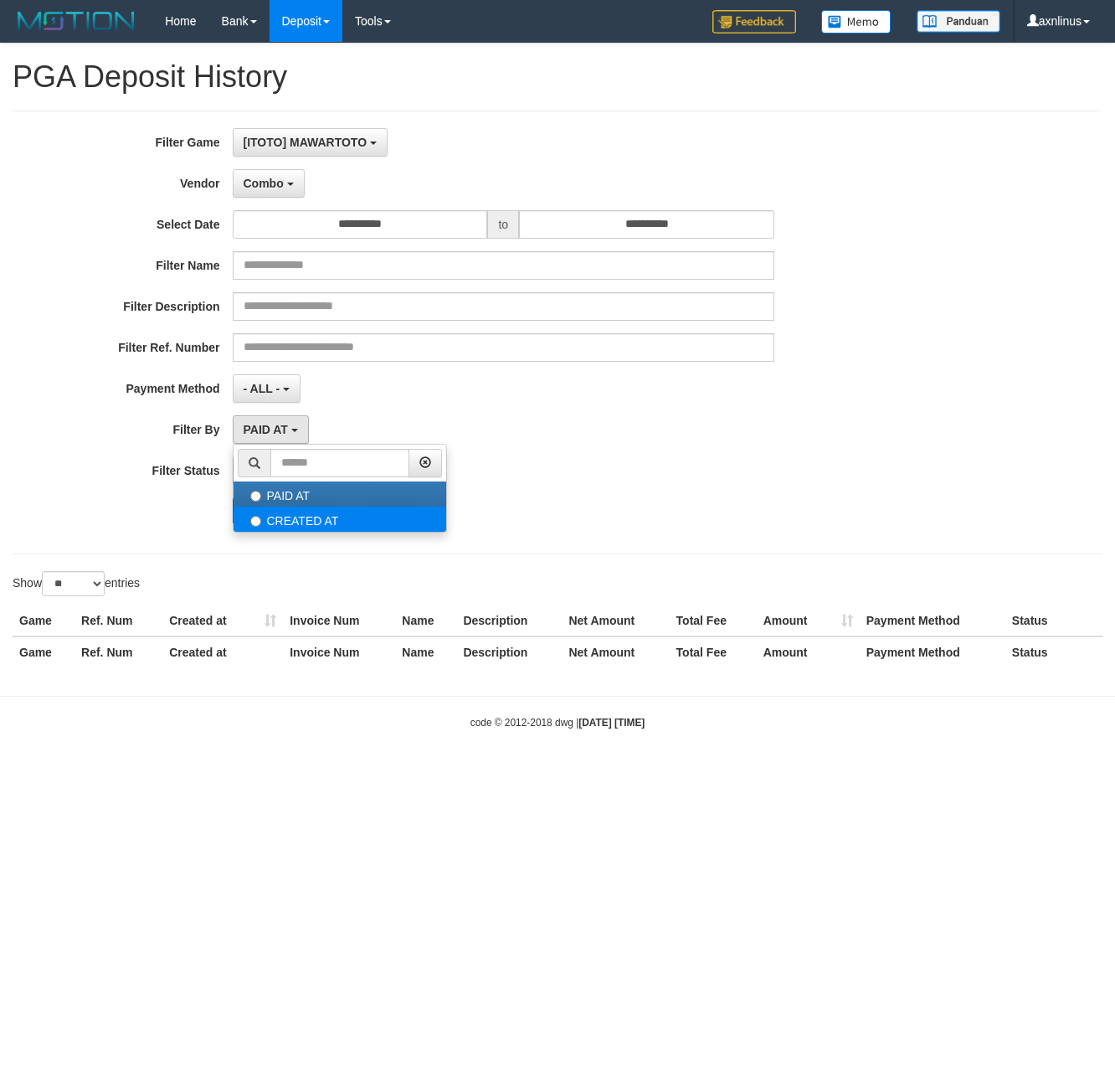 select on "*" 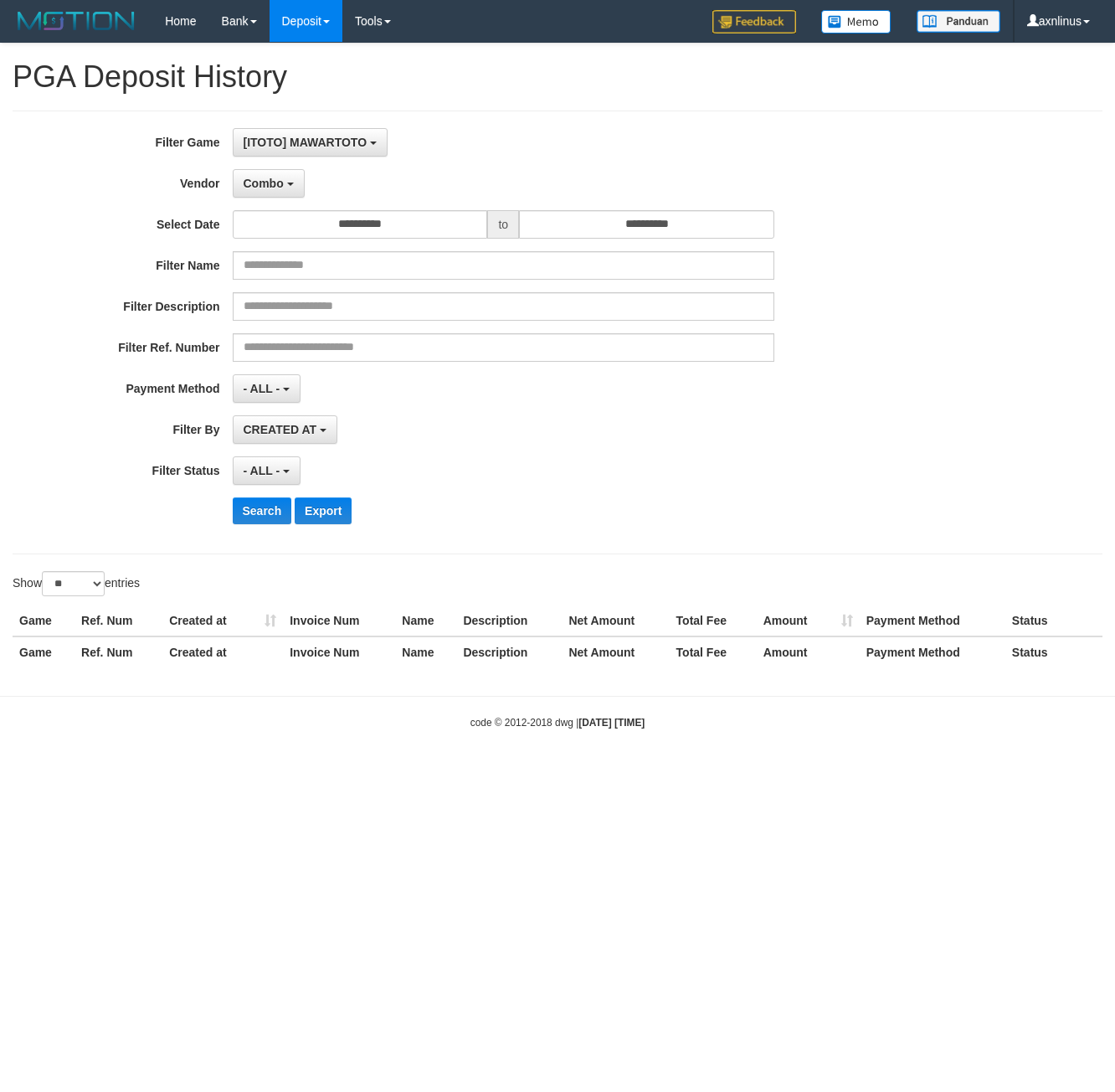 drag, startPoint x: 568, startPoint y: 464, endPoint x: 583, endPoint y: 329, distance: 135.83078 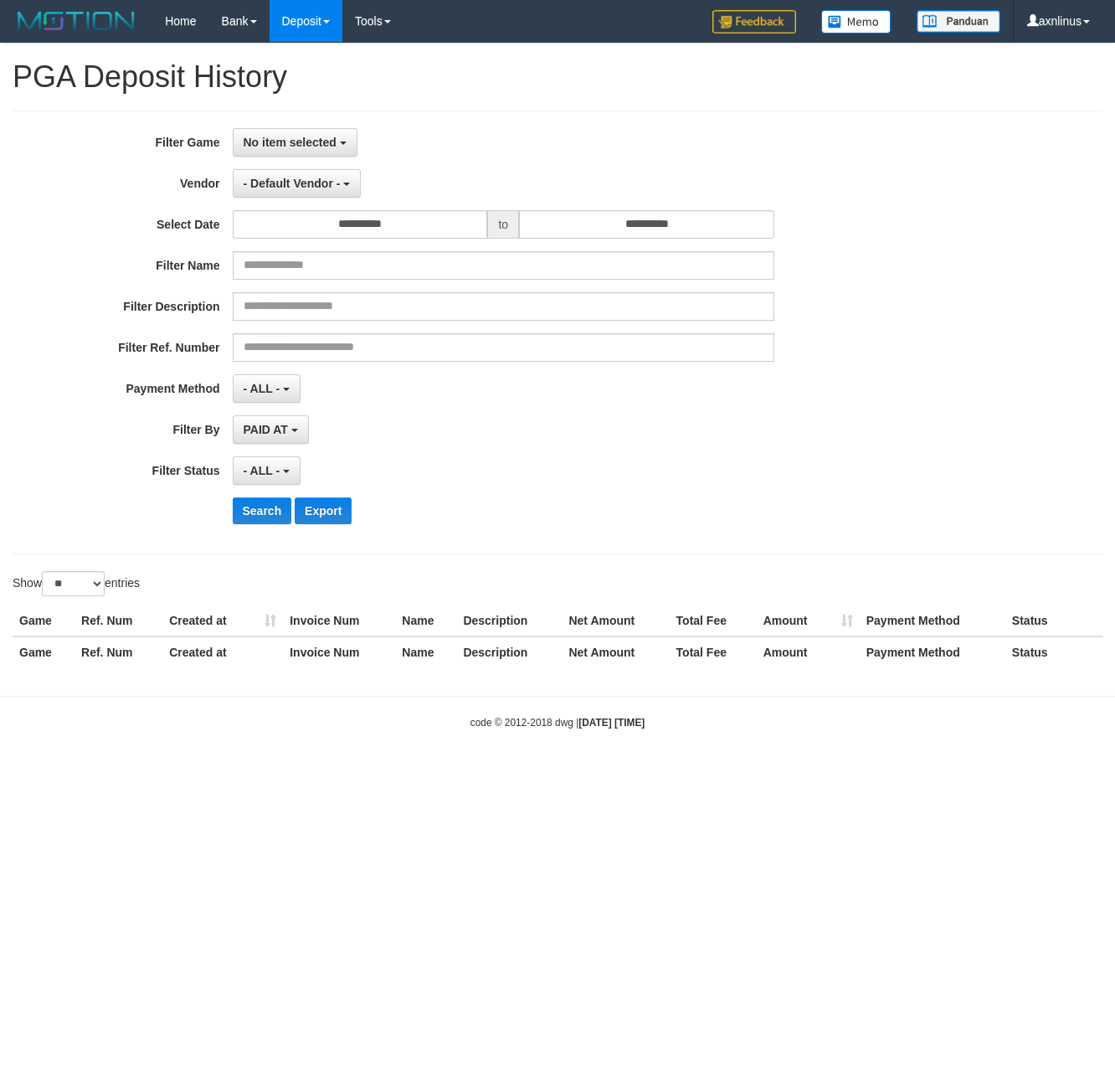 select 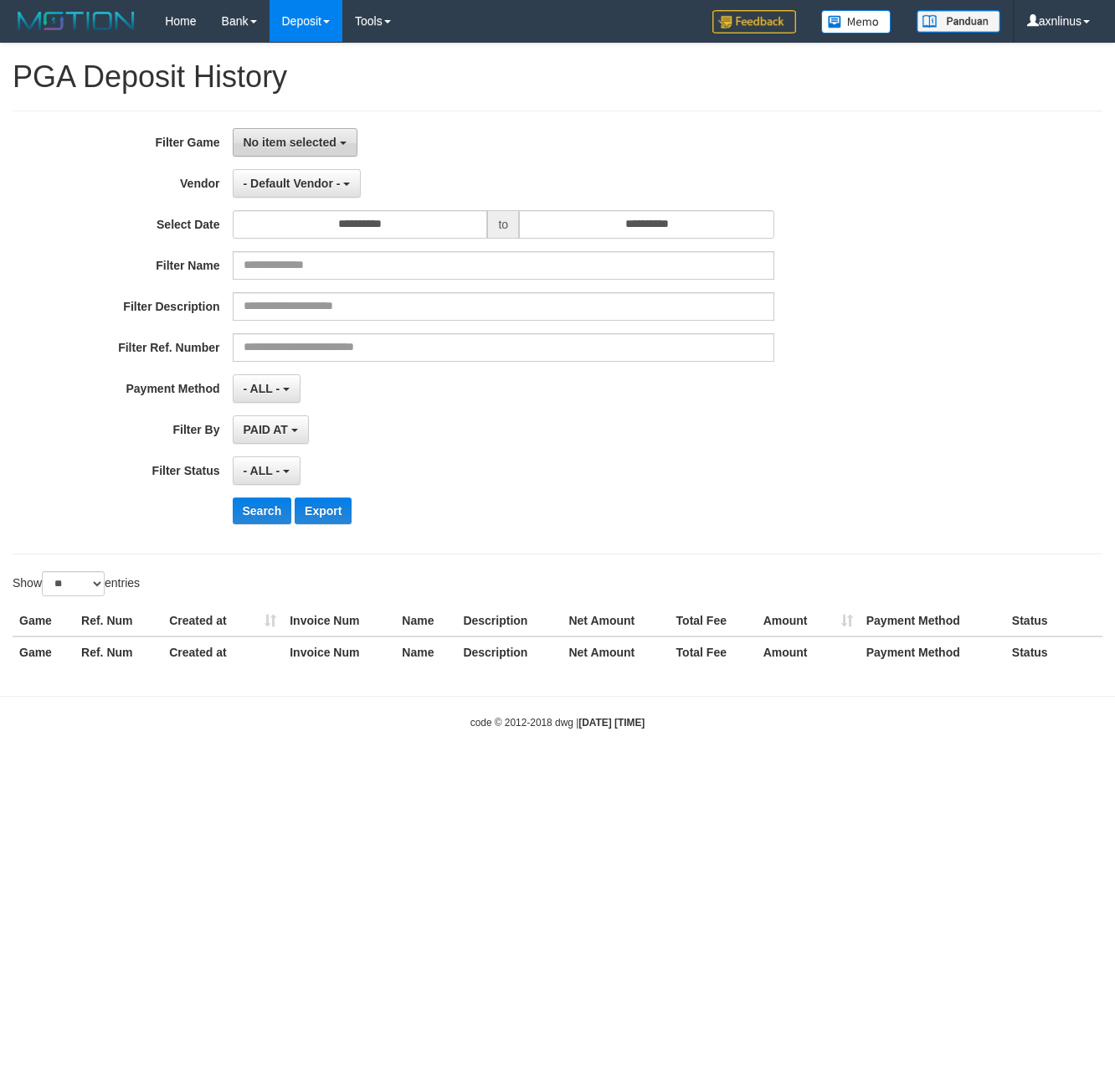 click on "No item selected" at bounding box center [290, 142] 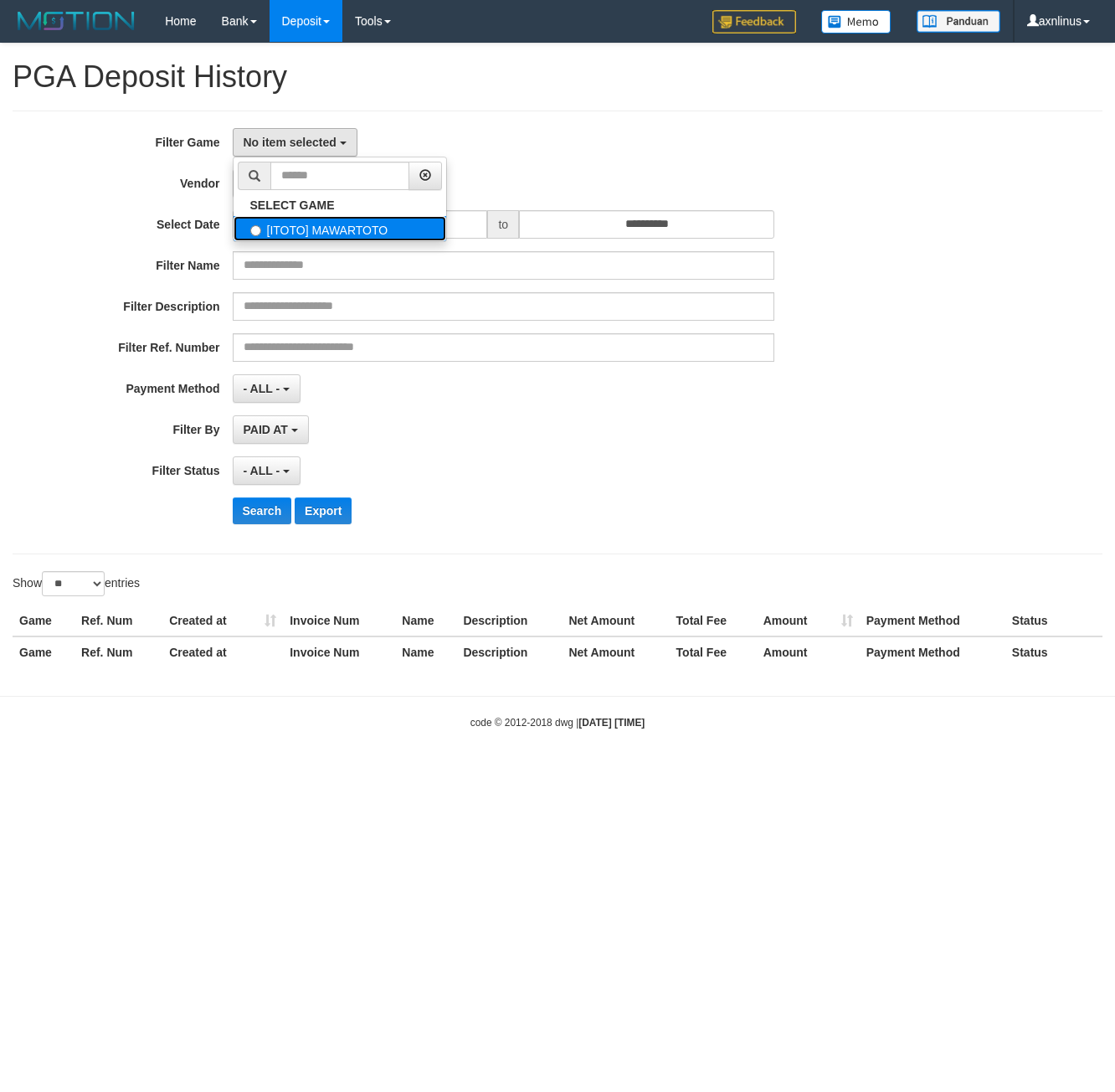 click on "[ITOTO] MAWARTOTO" at bounding box center (340, 229) 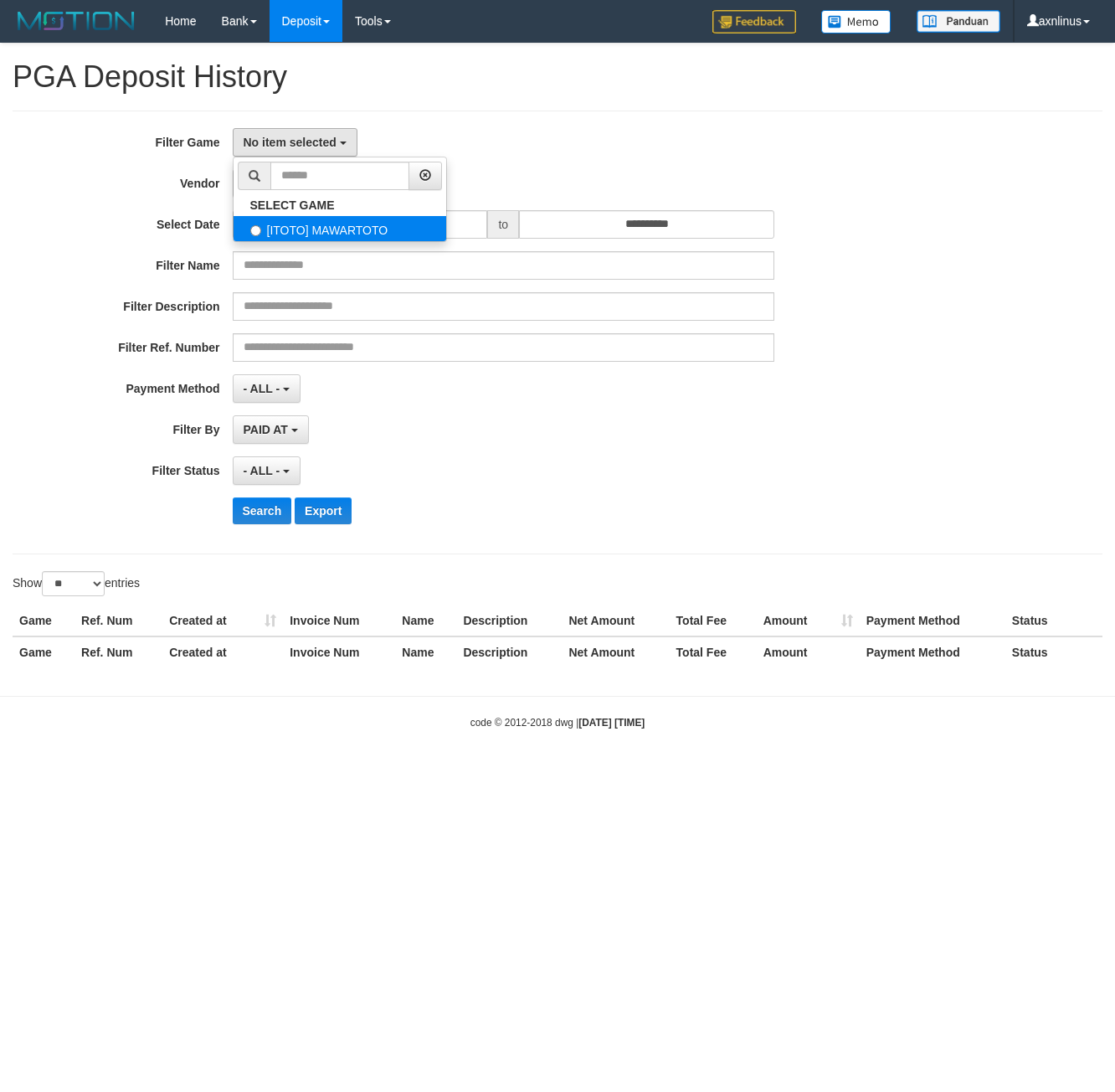 select on "***" 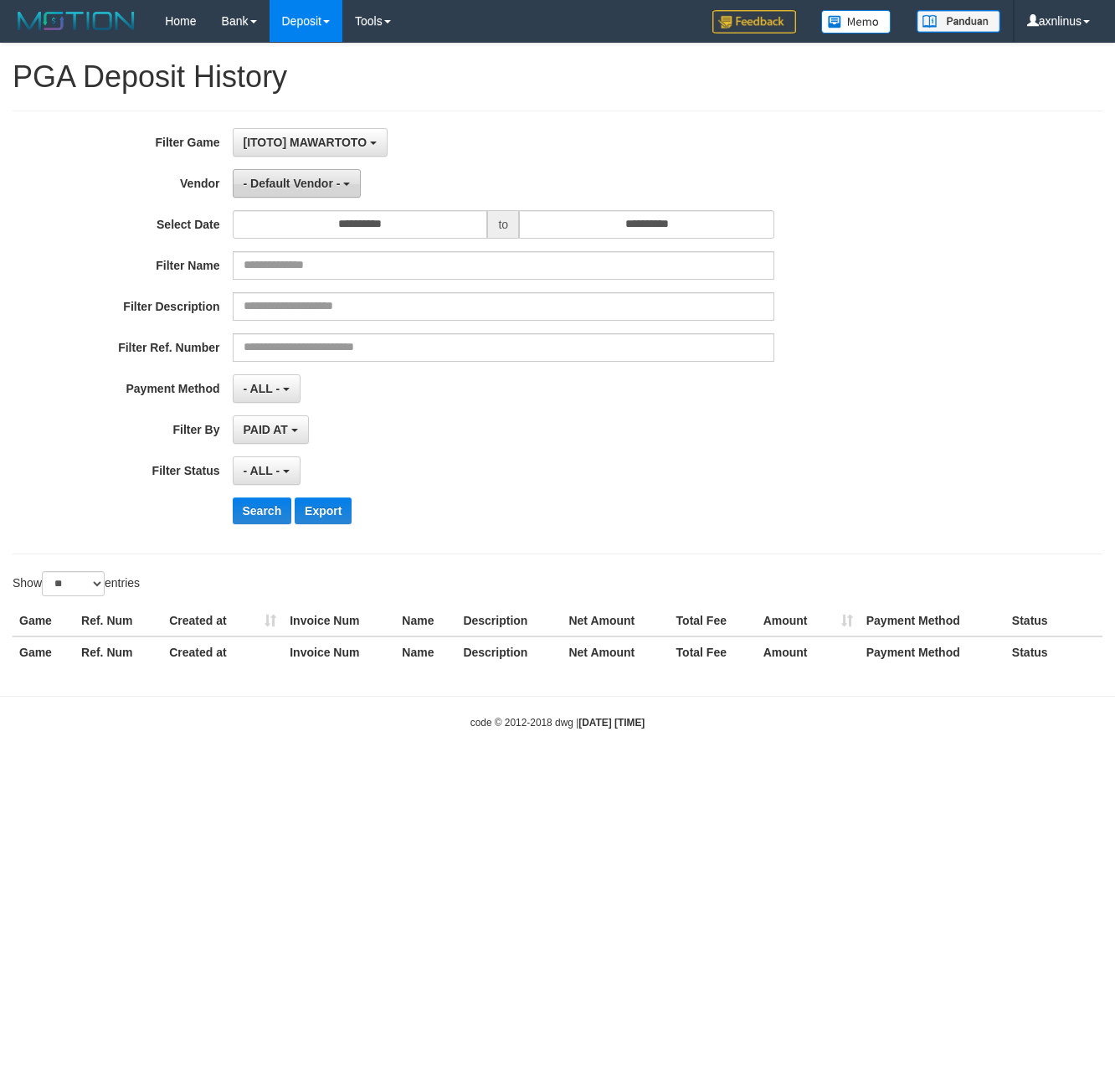 click on "- Default Vendor -" at bounding box center [292, 183] 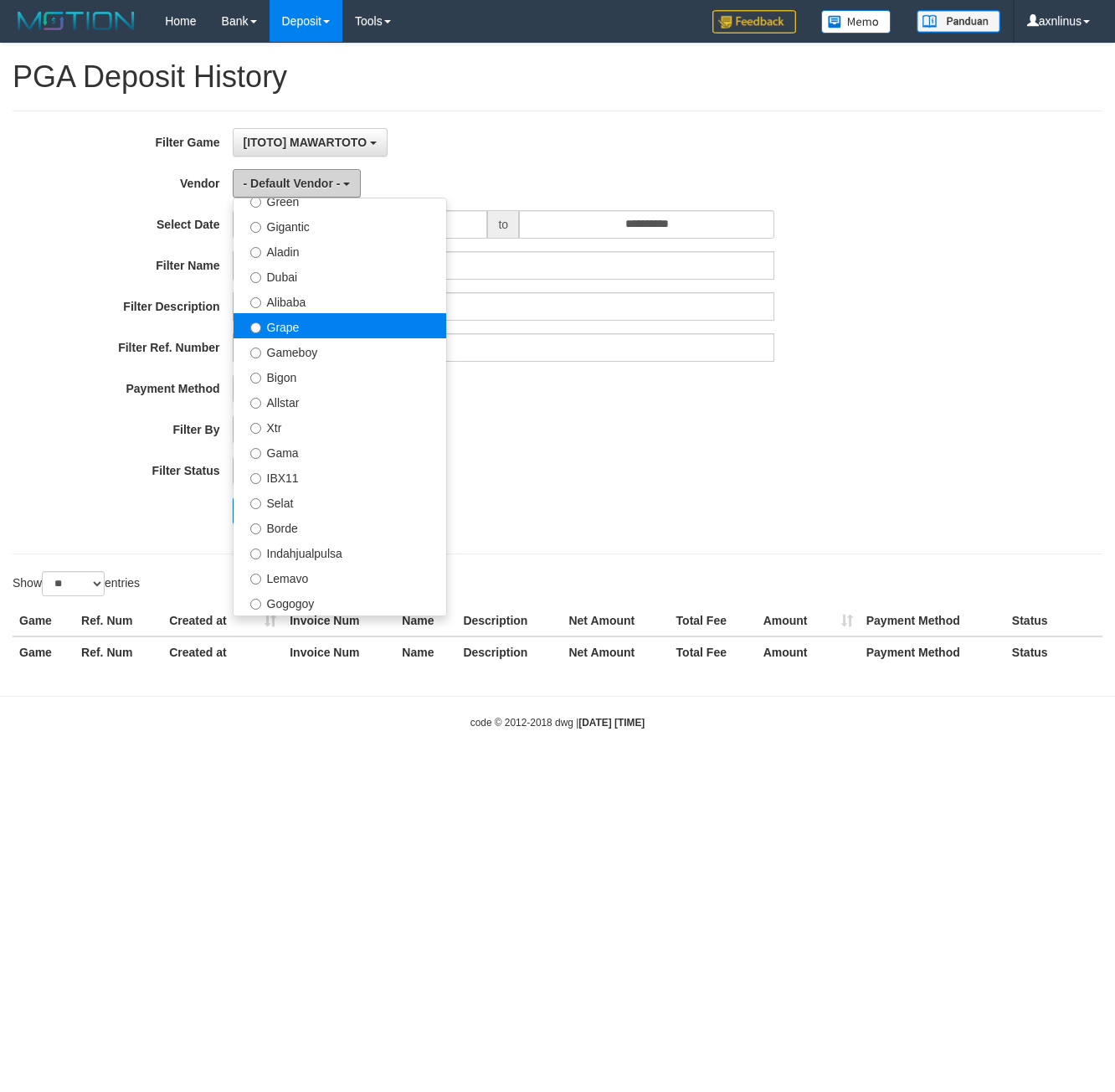 scroll, scrollTop: 0, scrollLeft: 0, axis: both 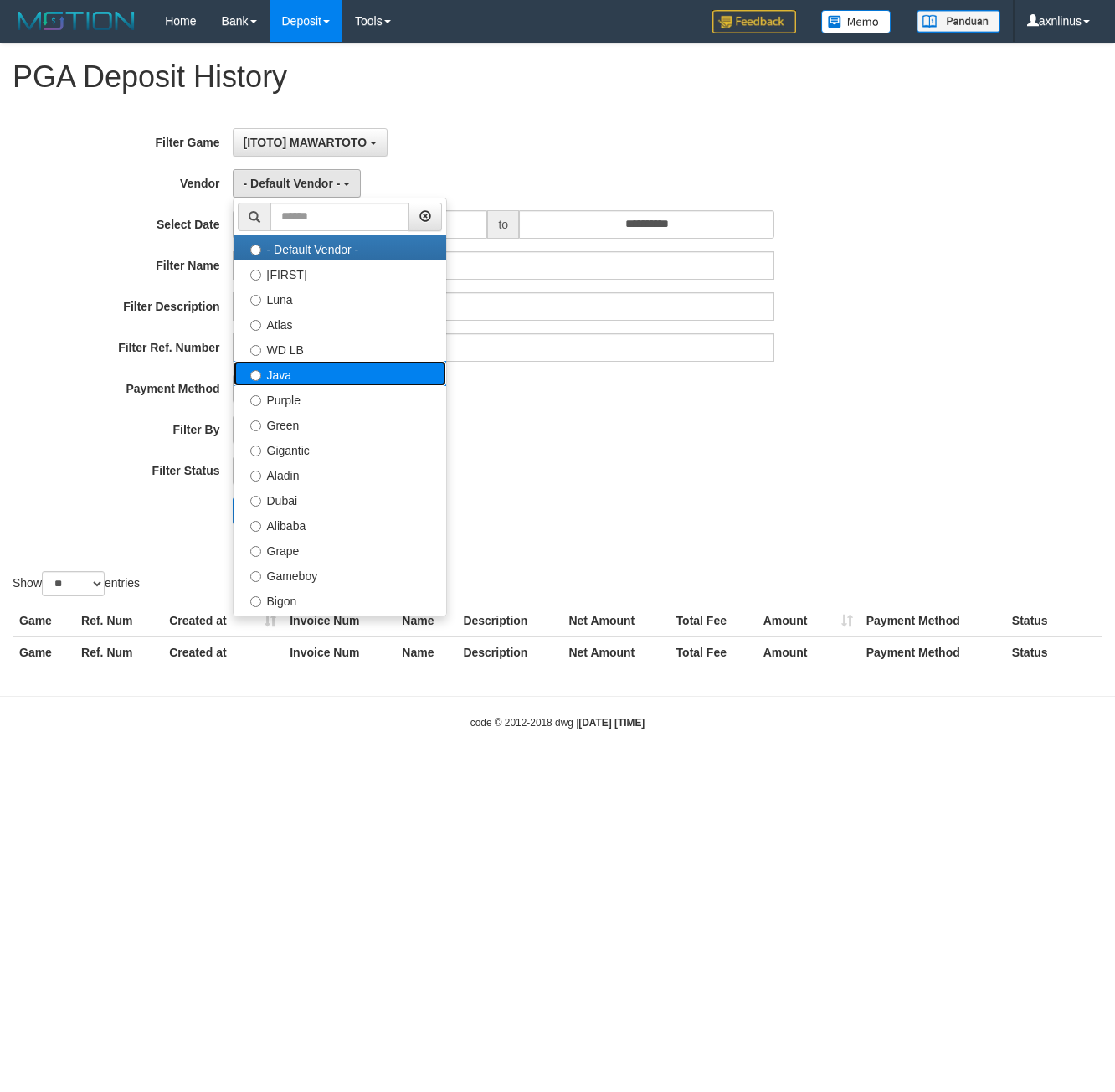 click on "Java" at bounding box center (340, 373) 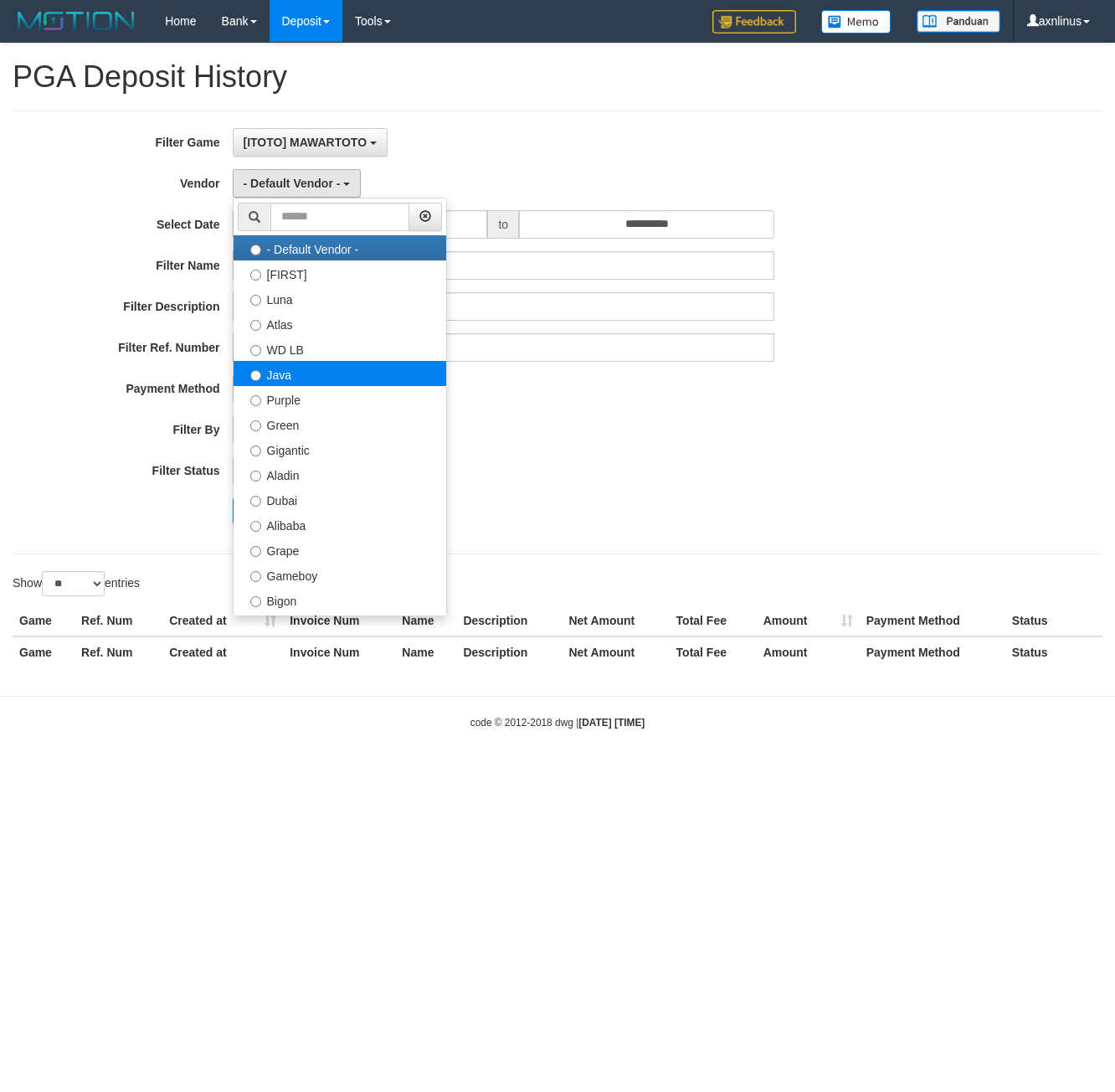 select on "**********" 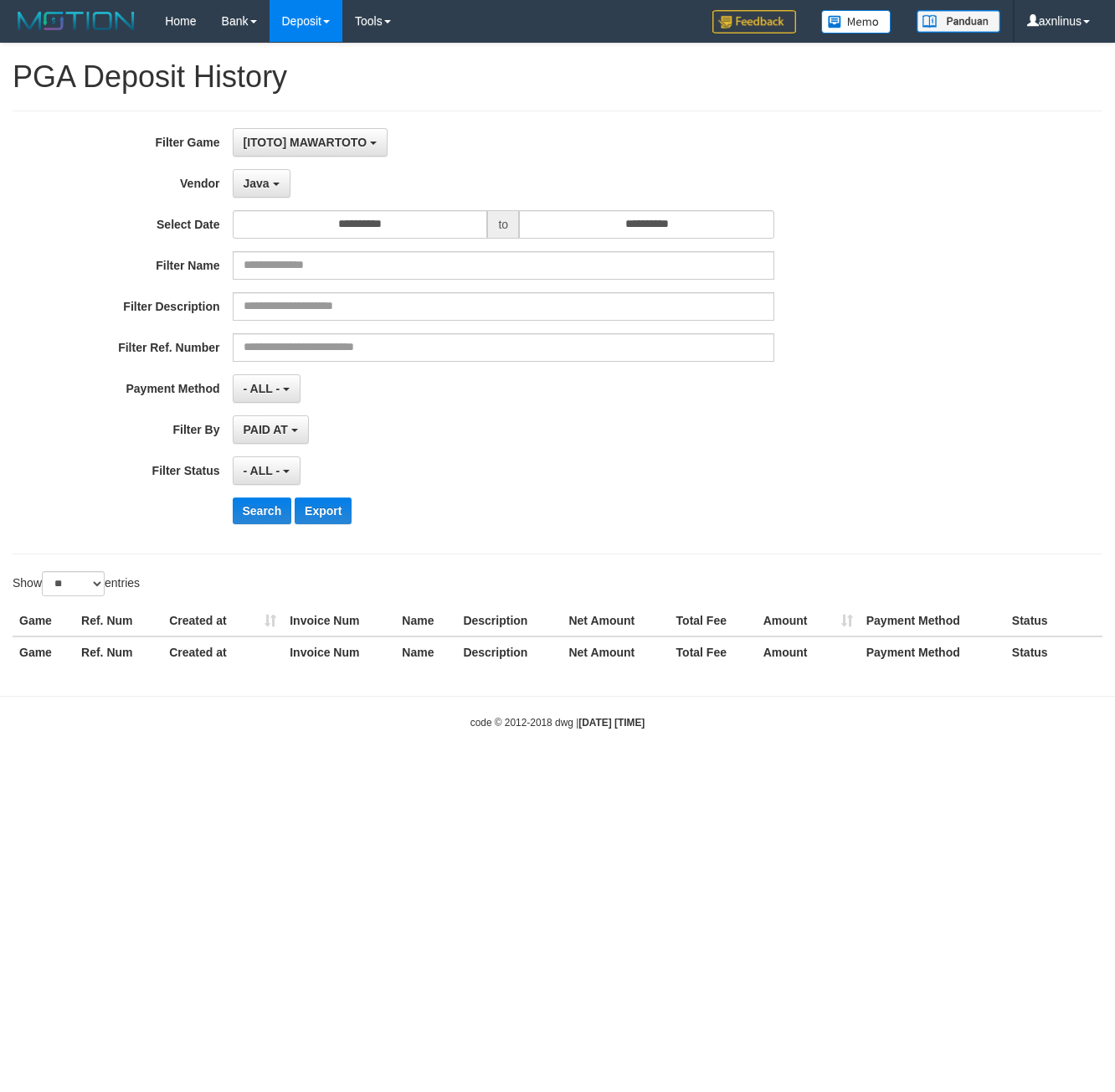 click on "**********" at bounding box center [465, 332] 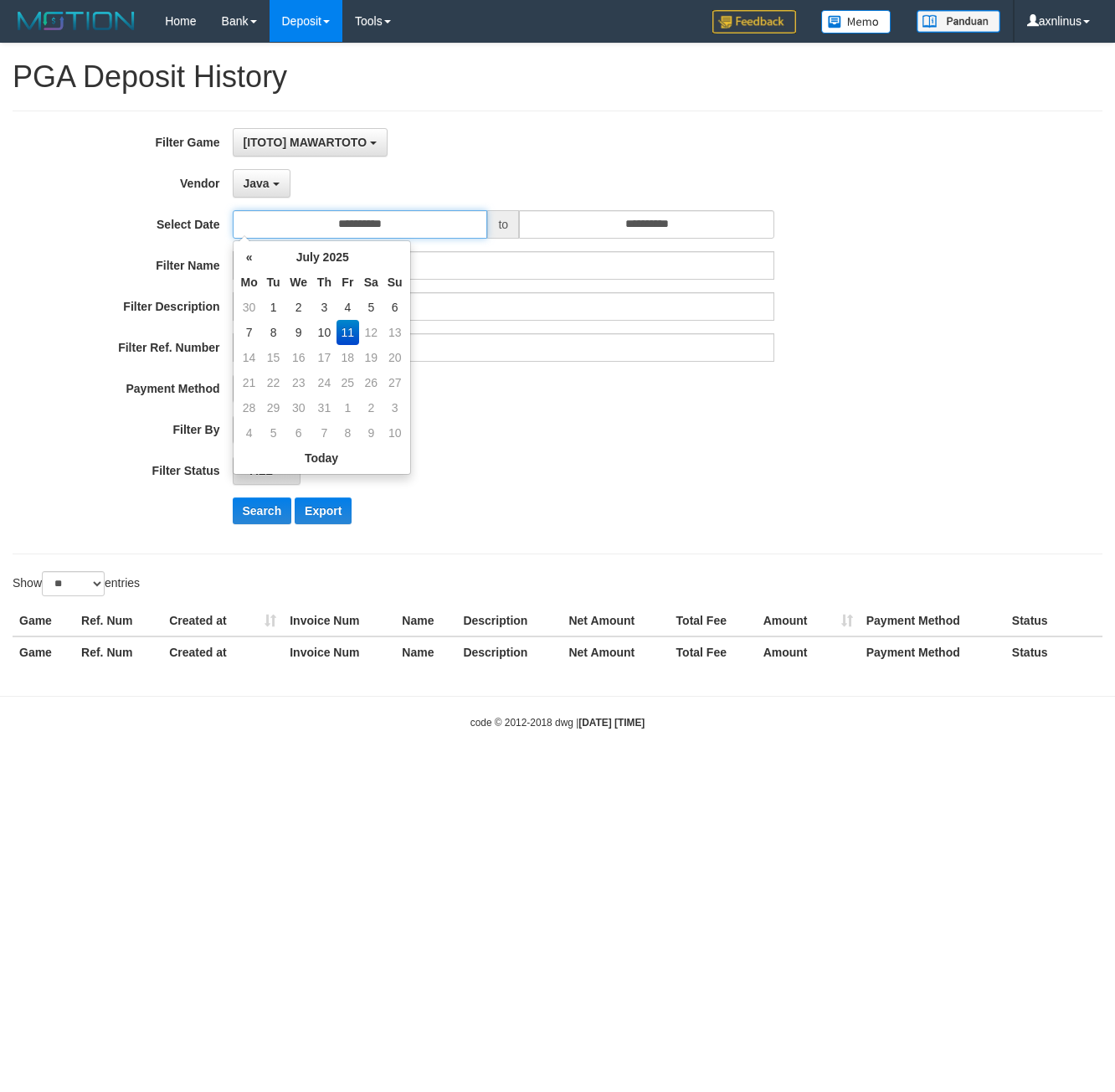 click on "**********" at bounding box center (360, 224) 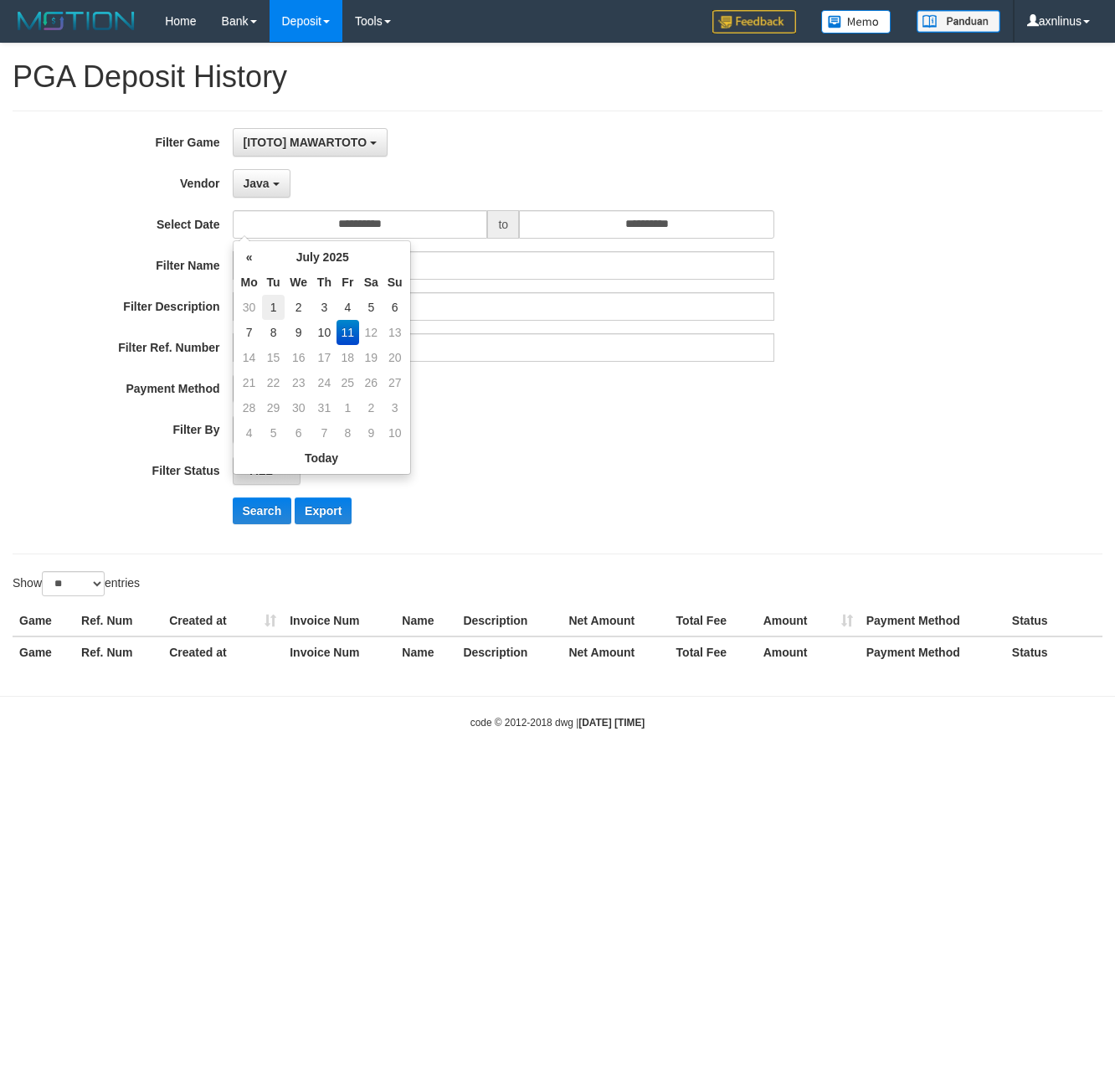 click on "1" at bounding box center (274, 307) 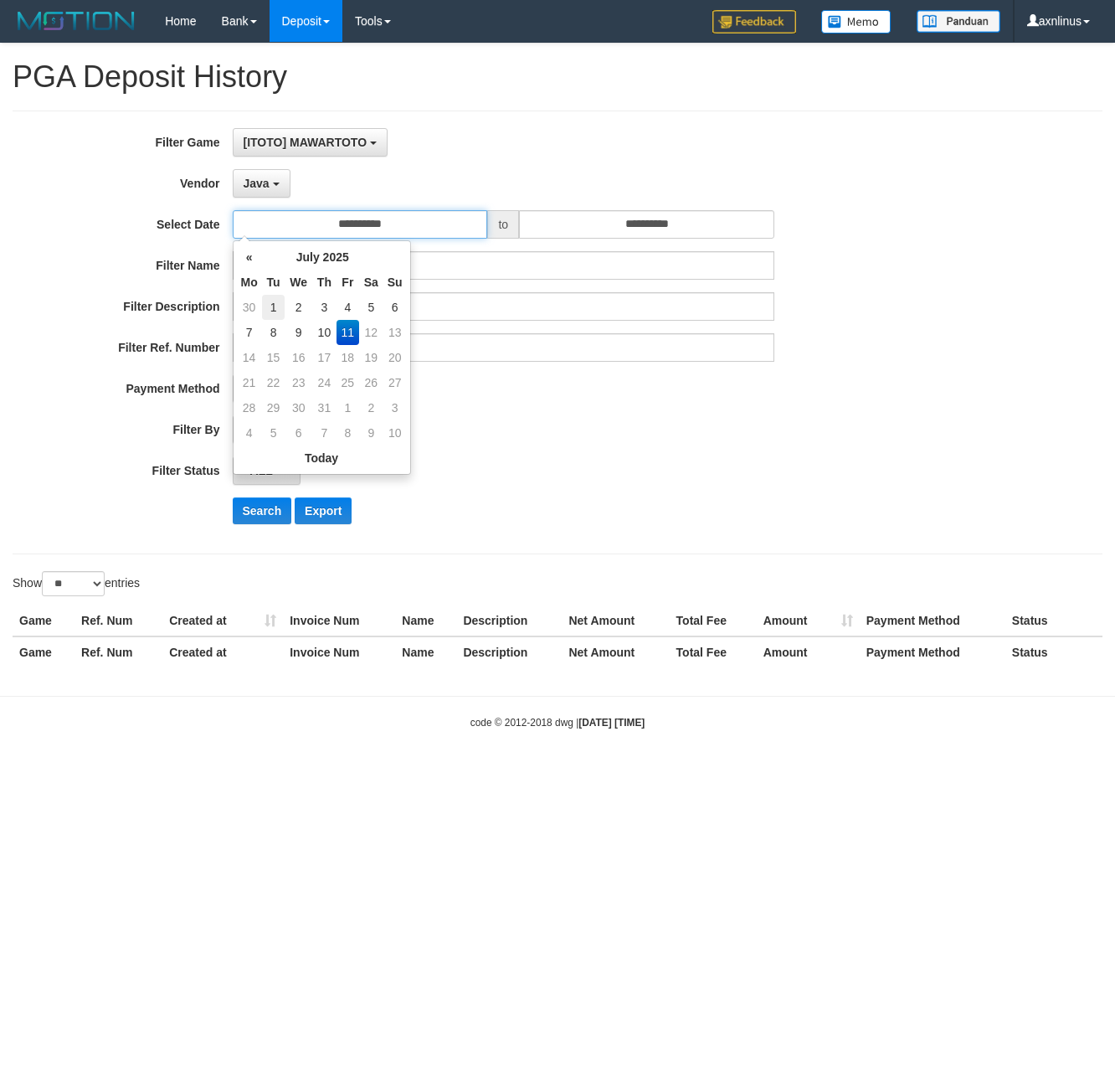 type on "**********" 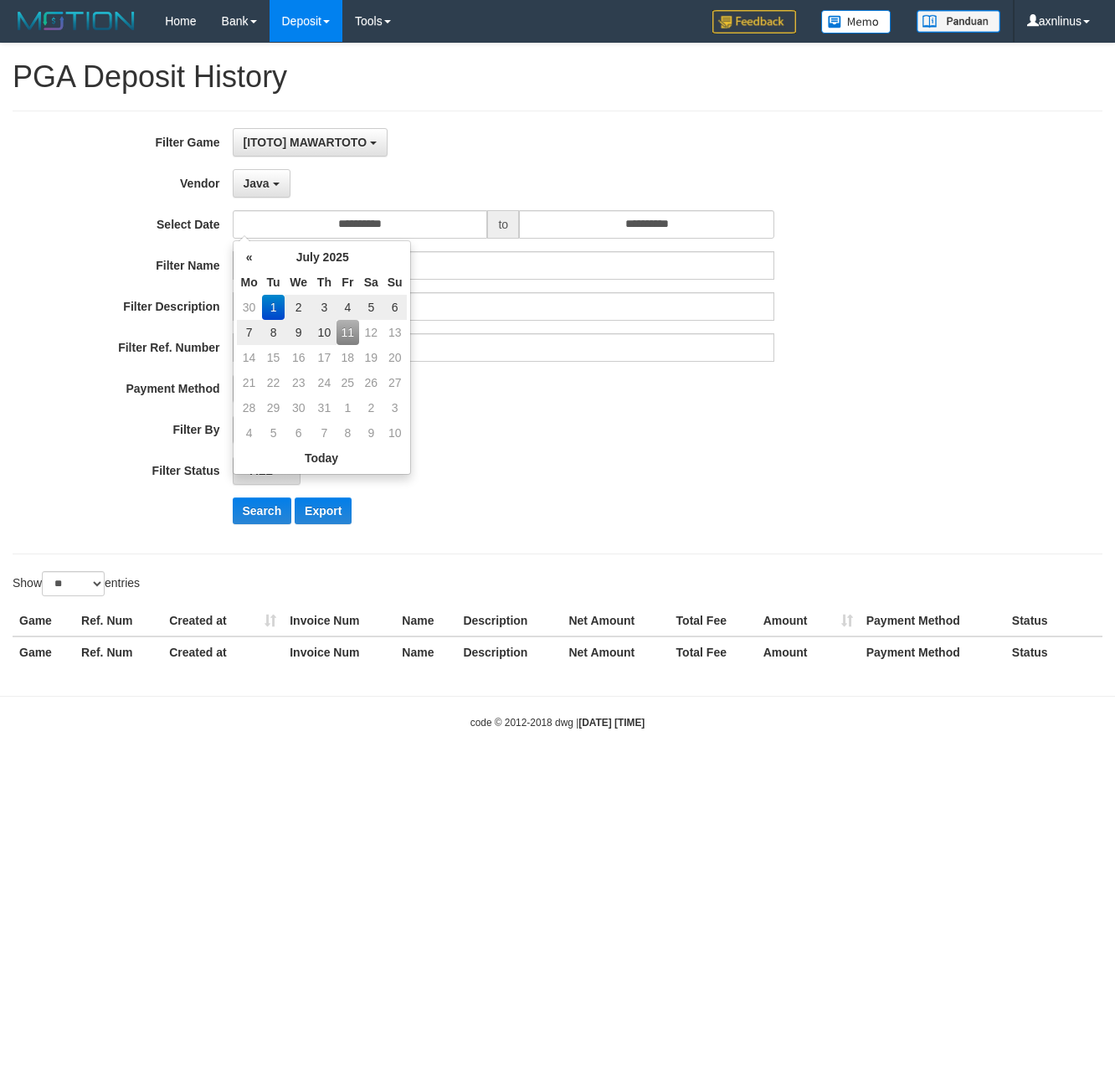 click on "**********" at bounding box center (465, 332) 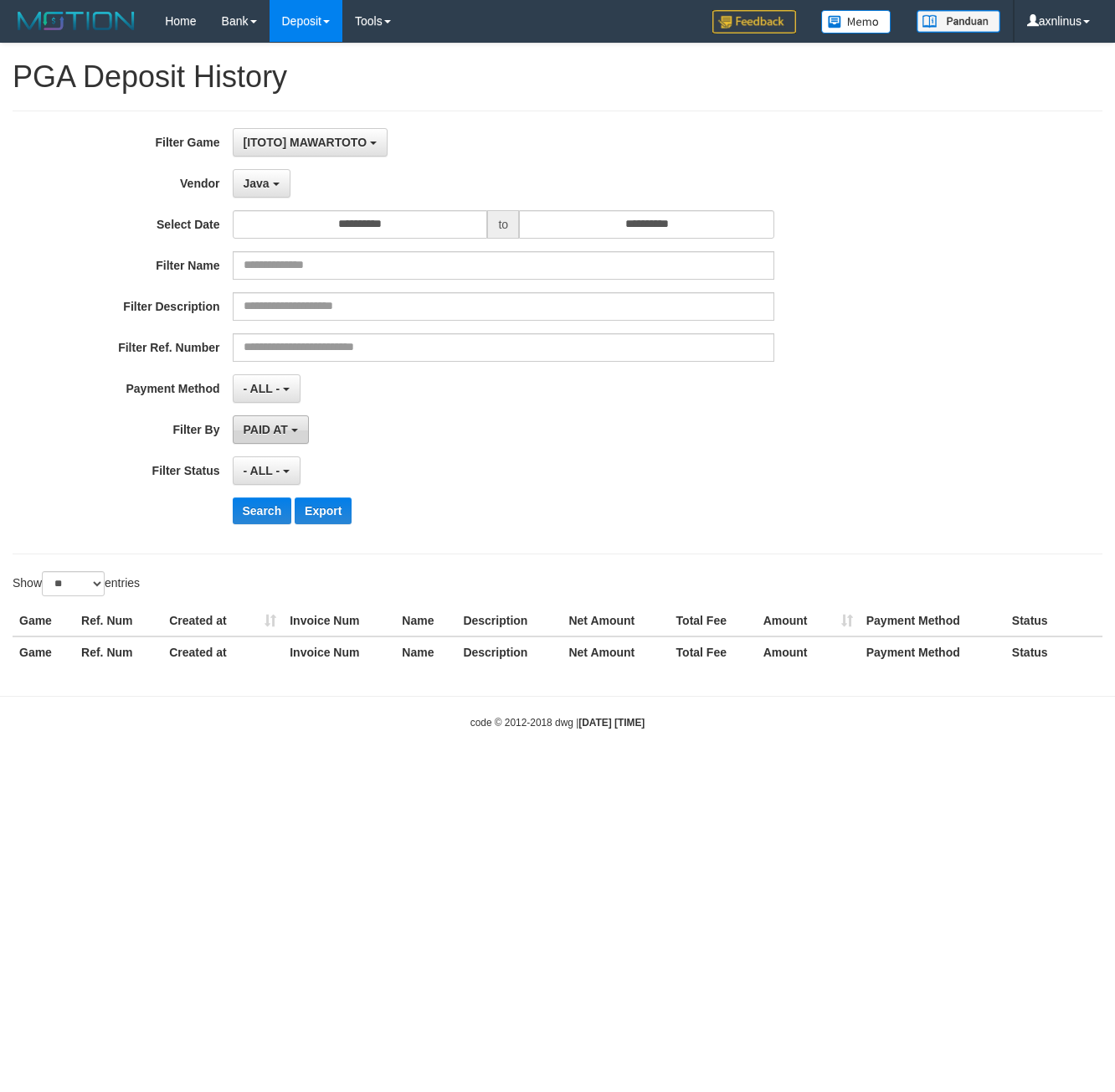 click on "PAID AT" at bounding box center (270, 430) 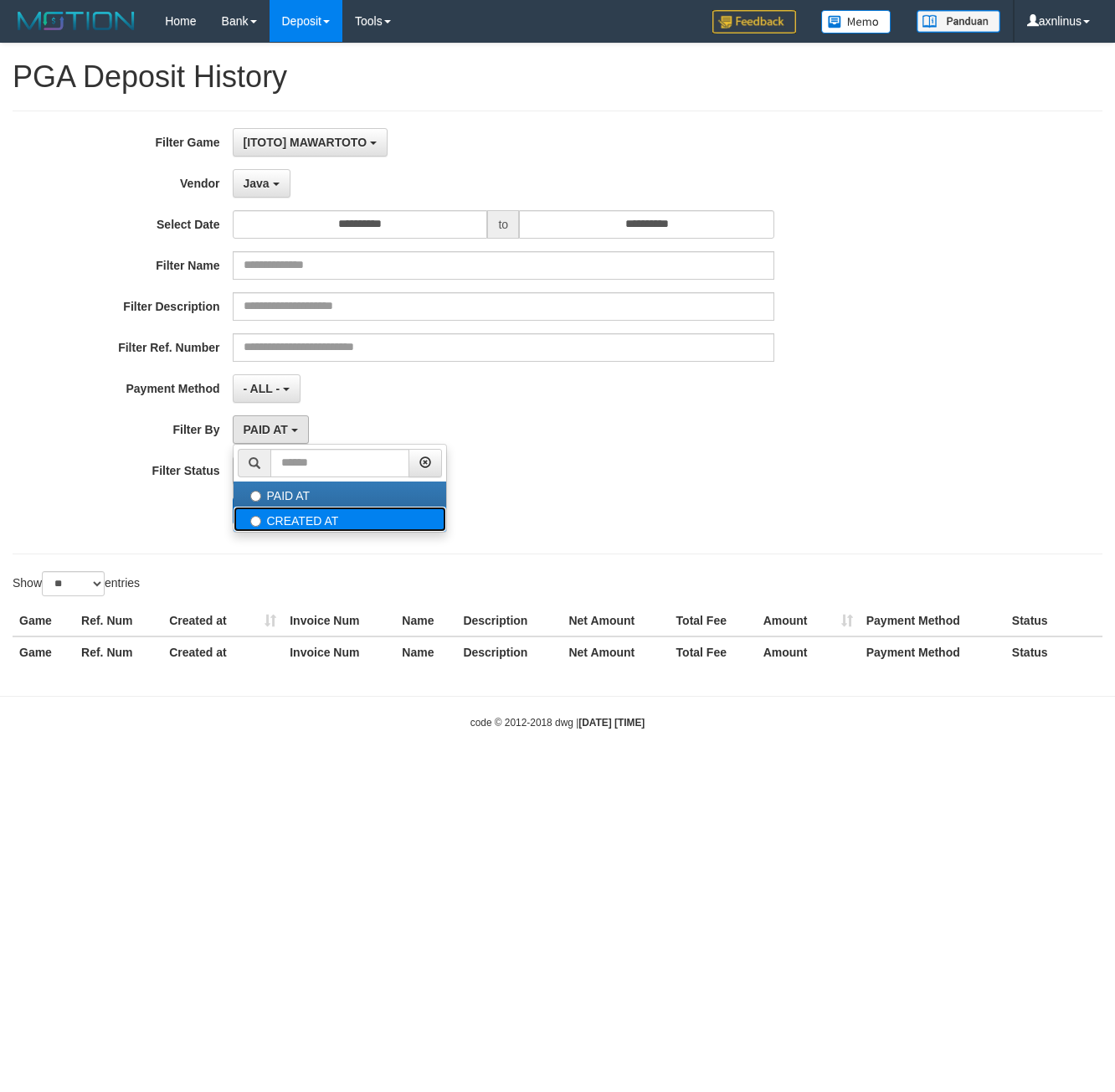 click on "CREATED AT" at bounding box center (340, 519) 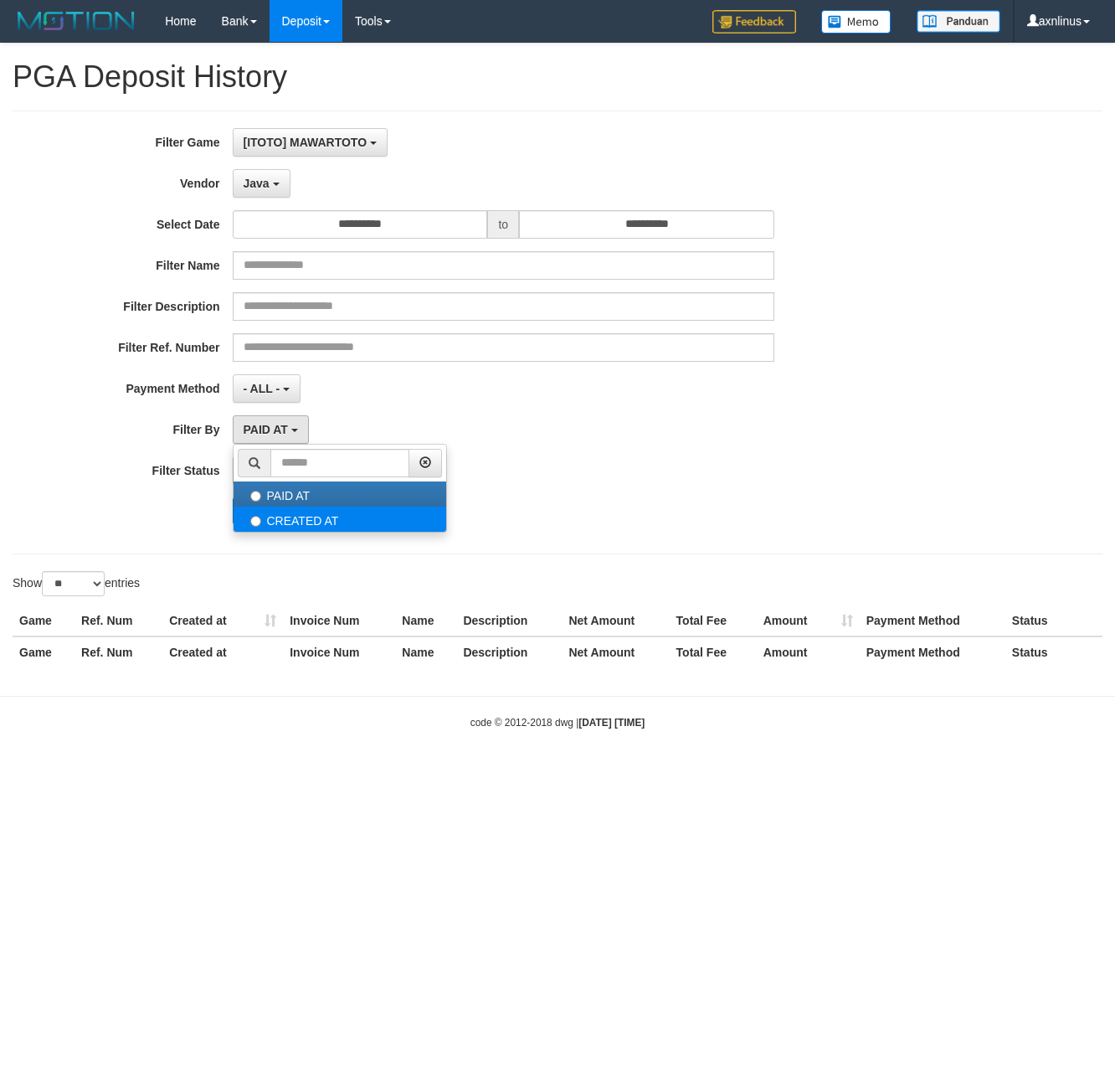select on "*" 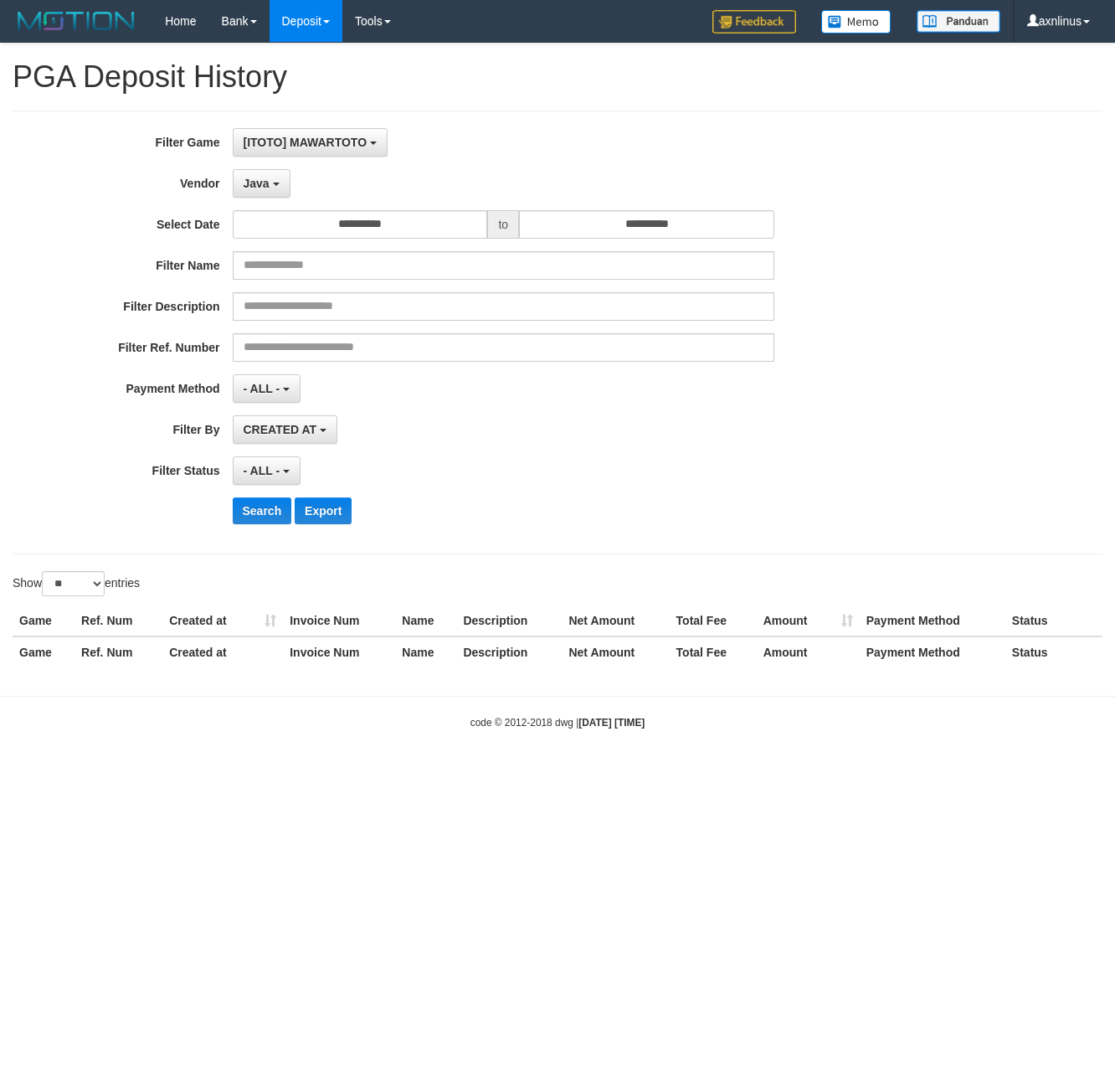 click on "- ALL -    SELECT ALL  - ALL -  SELECT PAYMENT METHOD
Mandiri
BNI
OVO
CIMB
BRI
MAYBANK
PERMATA
DANAMON
INDOMARET
ALFAMART
GOPAY
CC
BCA
QRIS
SINARMAS
LINKAJA
SHOPEEPAY
ATMBERSAMA
DANA
ARTHAGRAHA
SAMPOERNA
OCBCNISP" at bounding box center (504, 389) 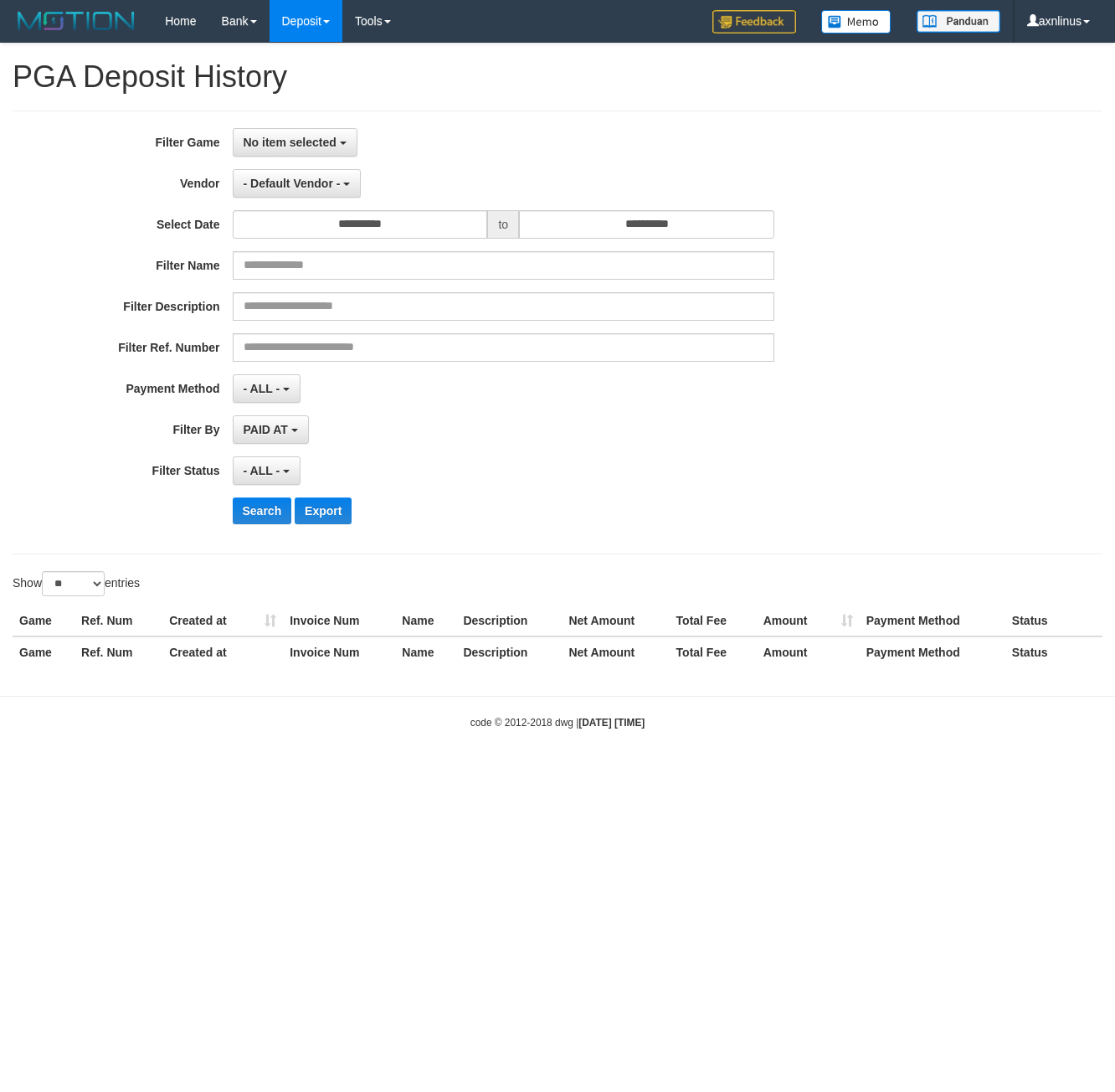 select 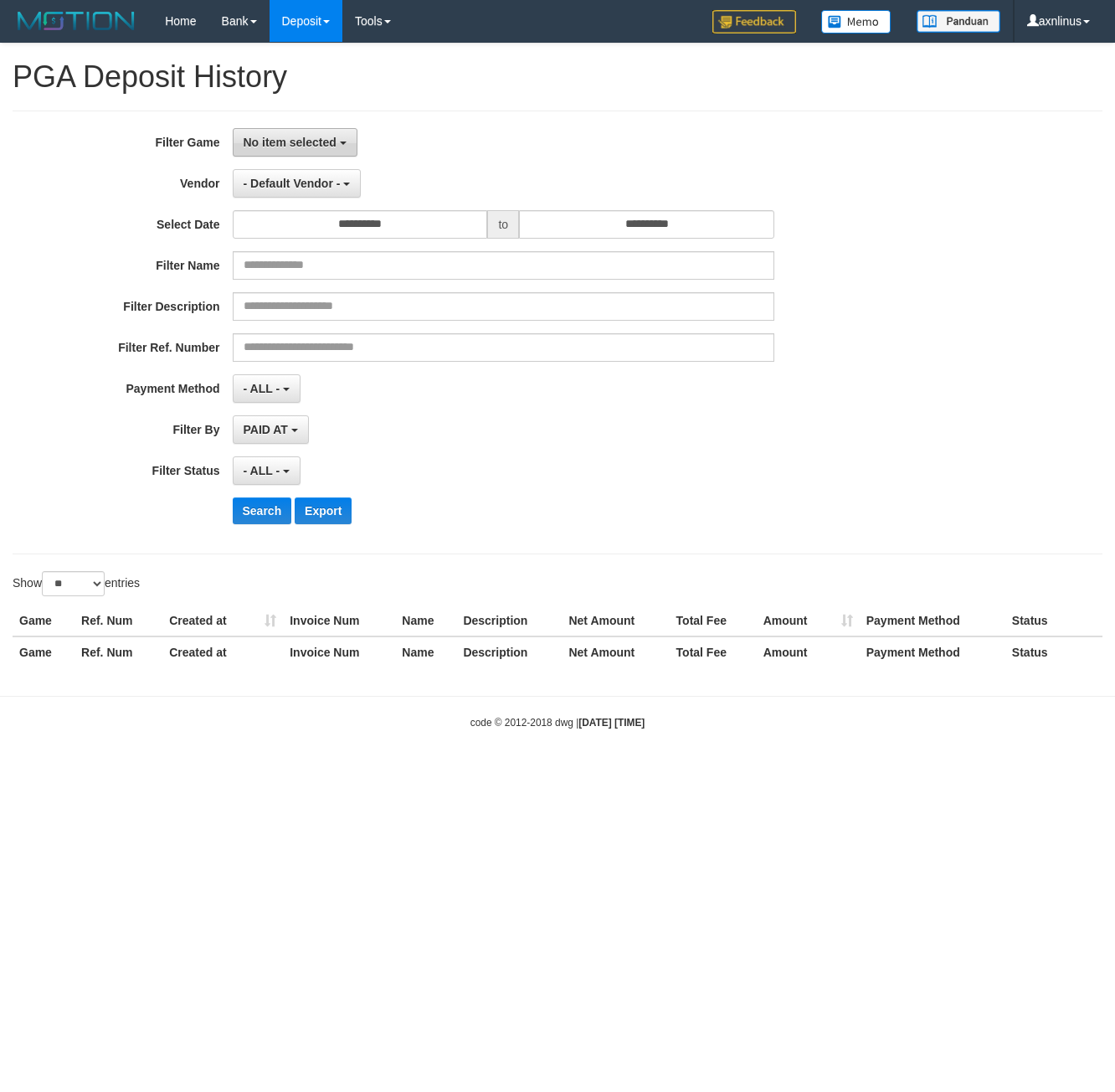click on "No item selected" at bounding box center (290, 142) 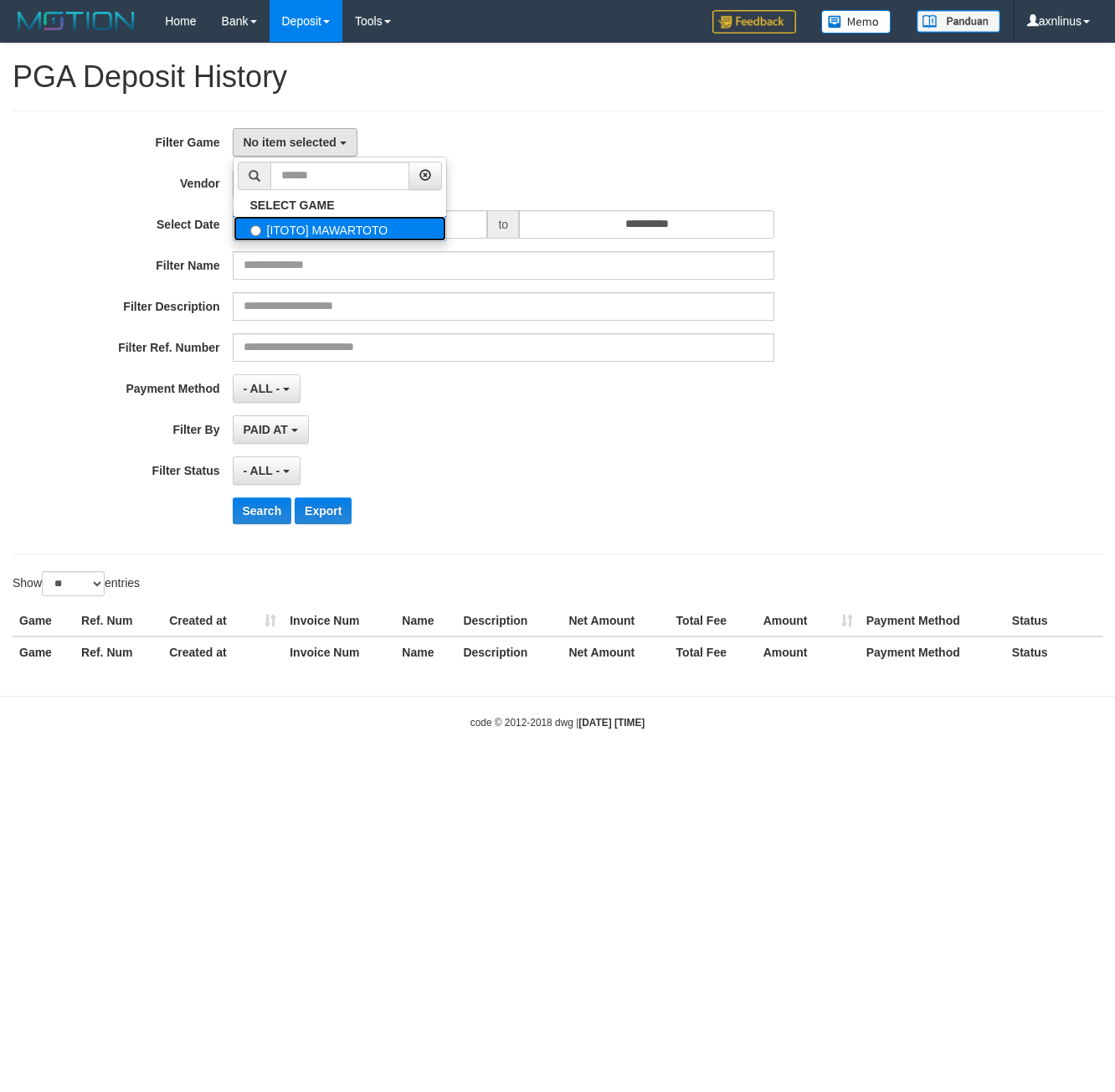 click on "[ITOTO] MAWARTOTO" at bounding box center (340, 229) 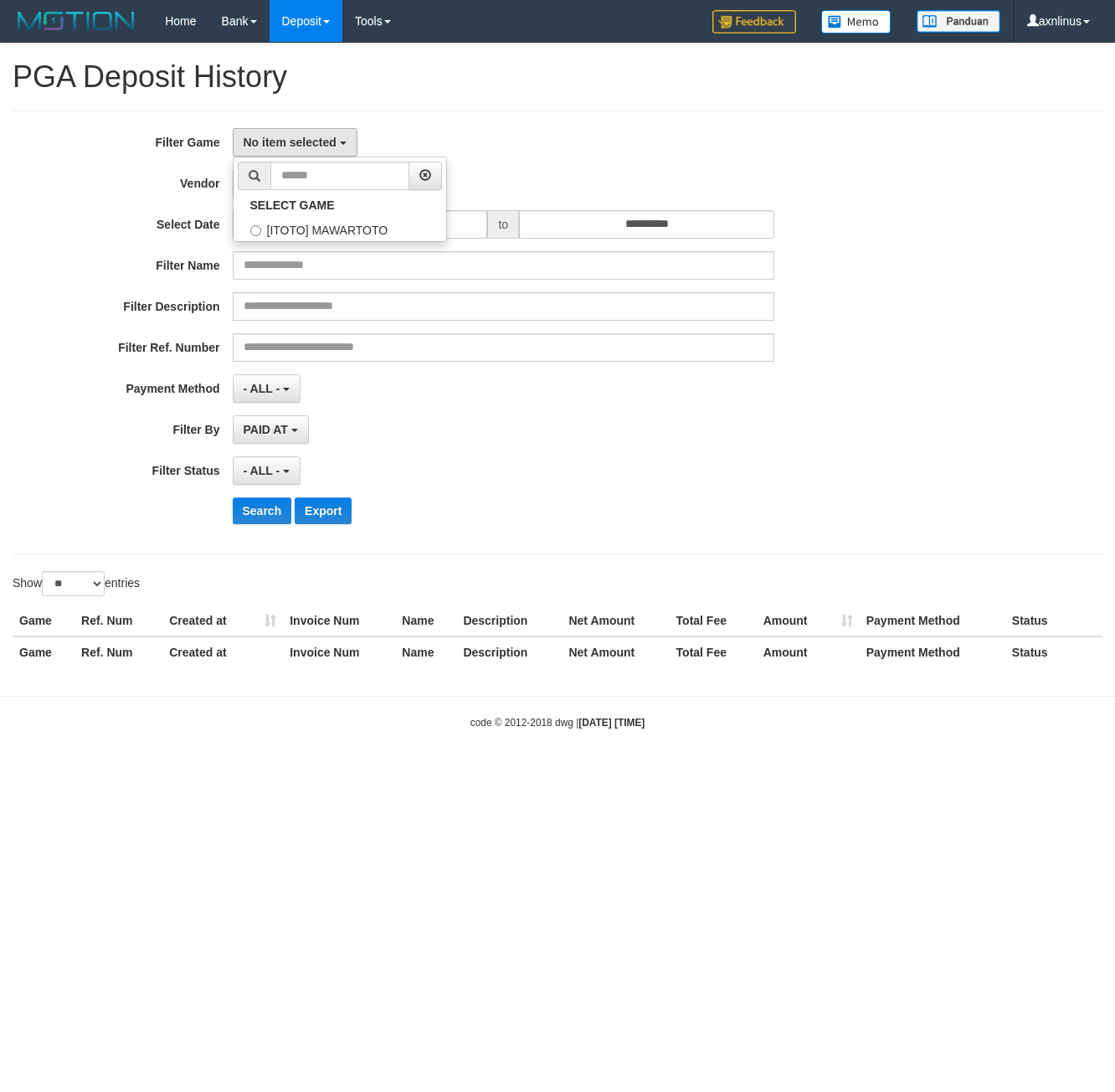 select on "***" 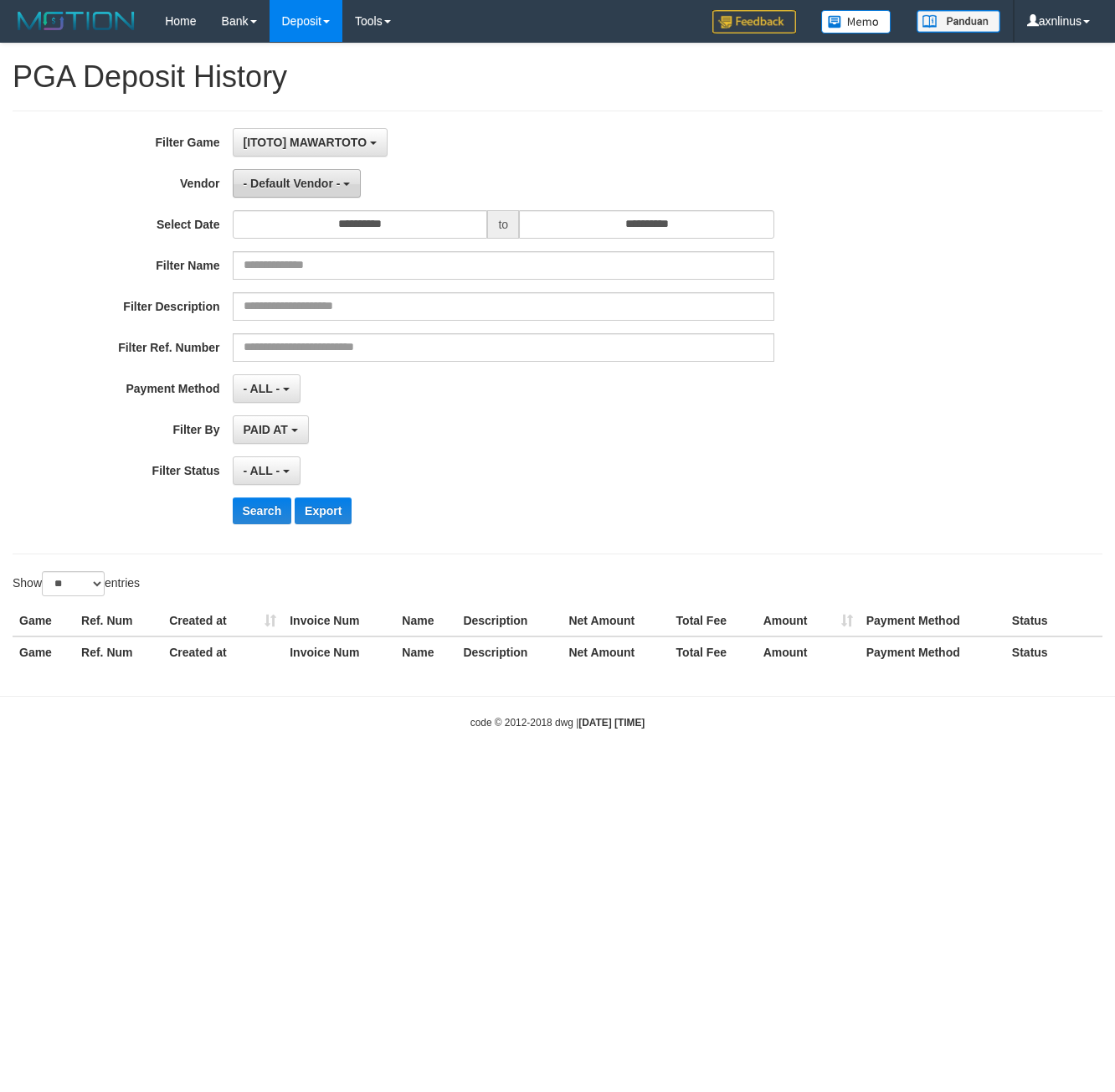 scroll, scrollTop: 15, scrollLeft: 0, axis: vertical 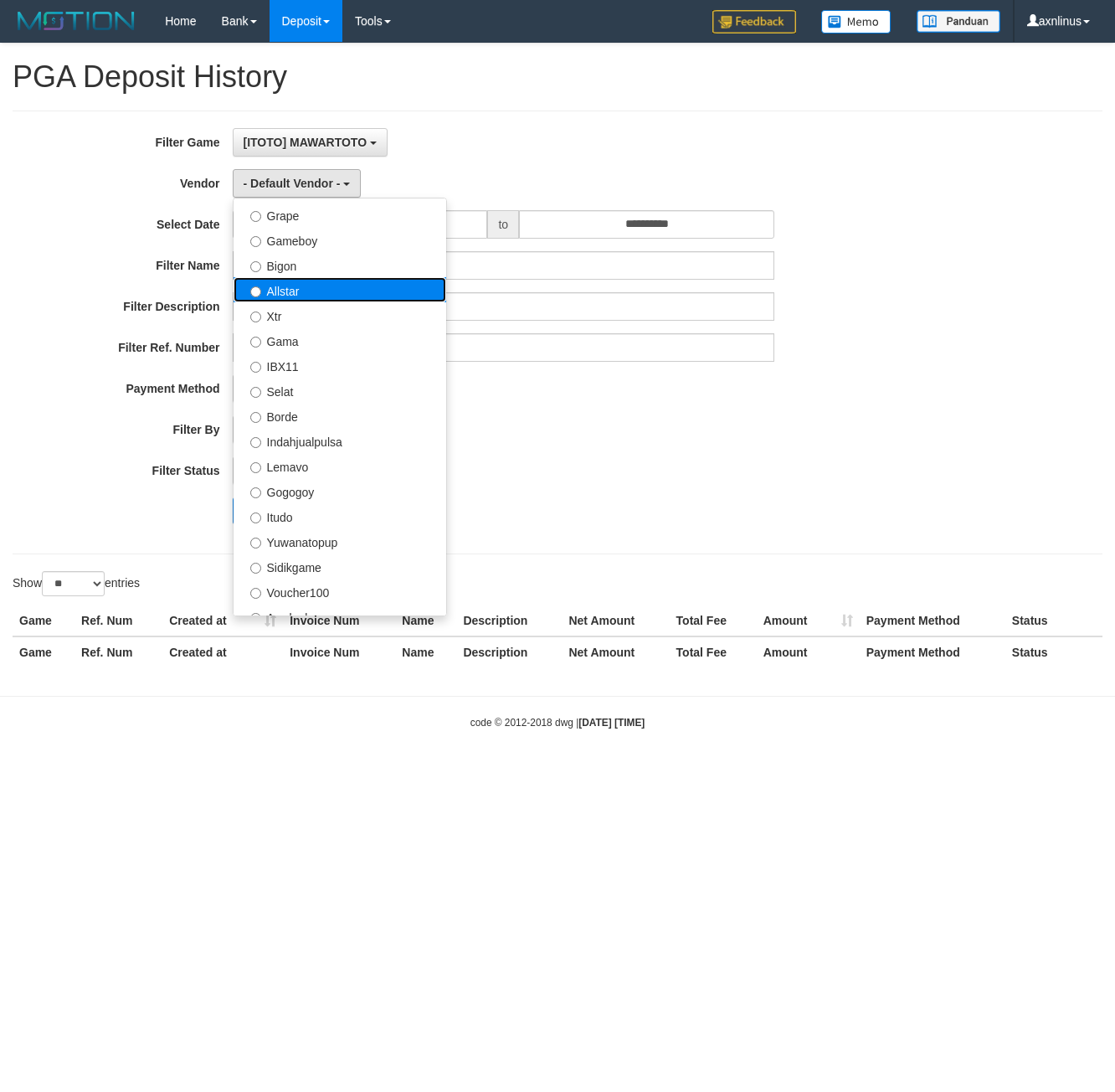 click on "Allstar" at bounding box center [340, 290] 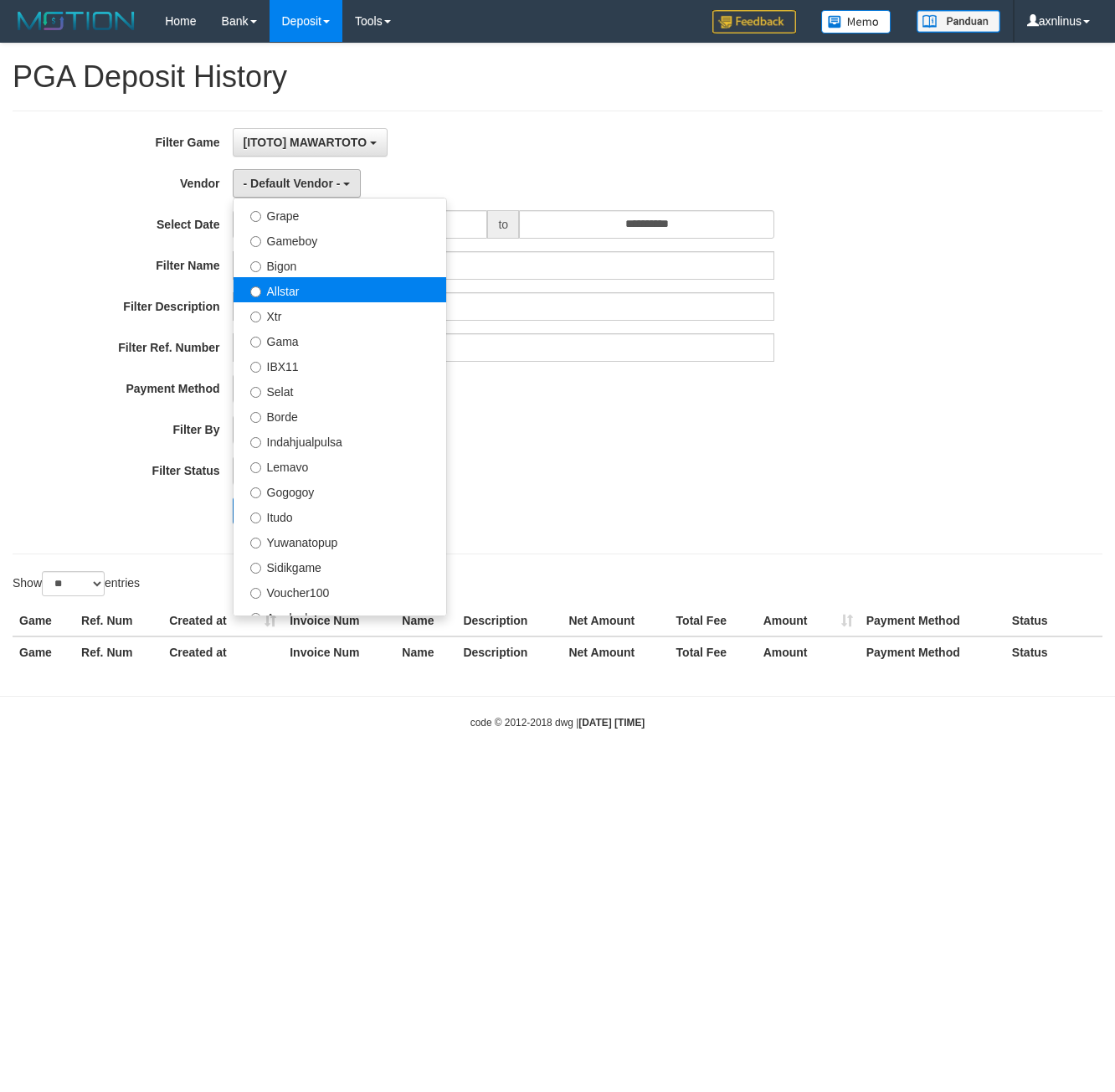select on "**********" 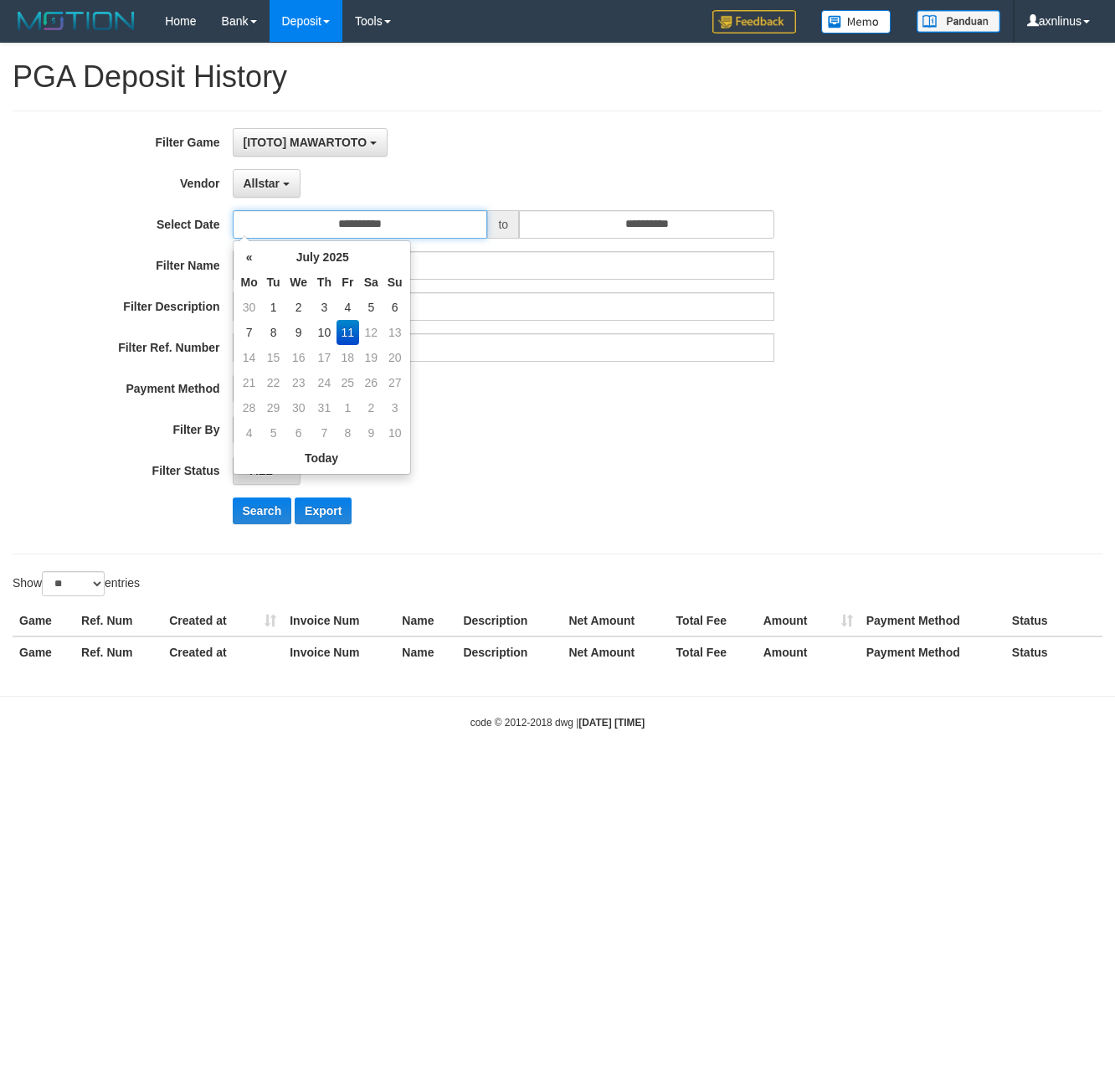 drag, startPoint x: 342, startPoint y: 225, endPoint x: 331, endPoint y: 285, distance: 61 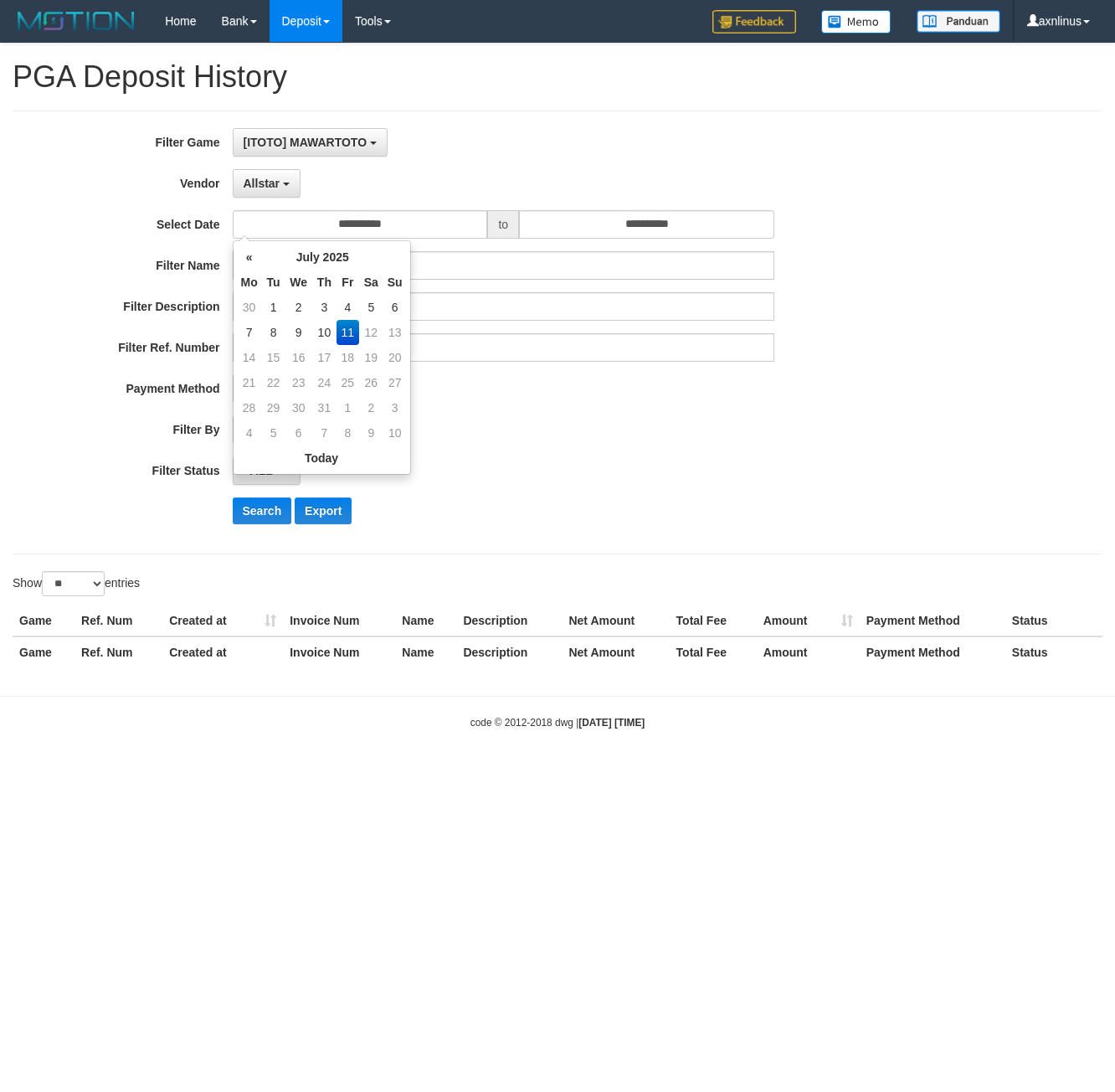 drag, startPoint x: 271, startPoint y: 308, endPoint x: 498, endPoint y: 395, distance: 243.1008 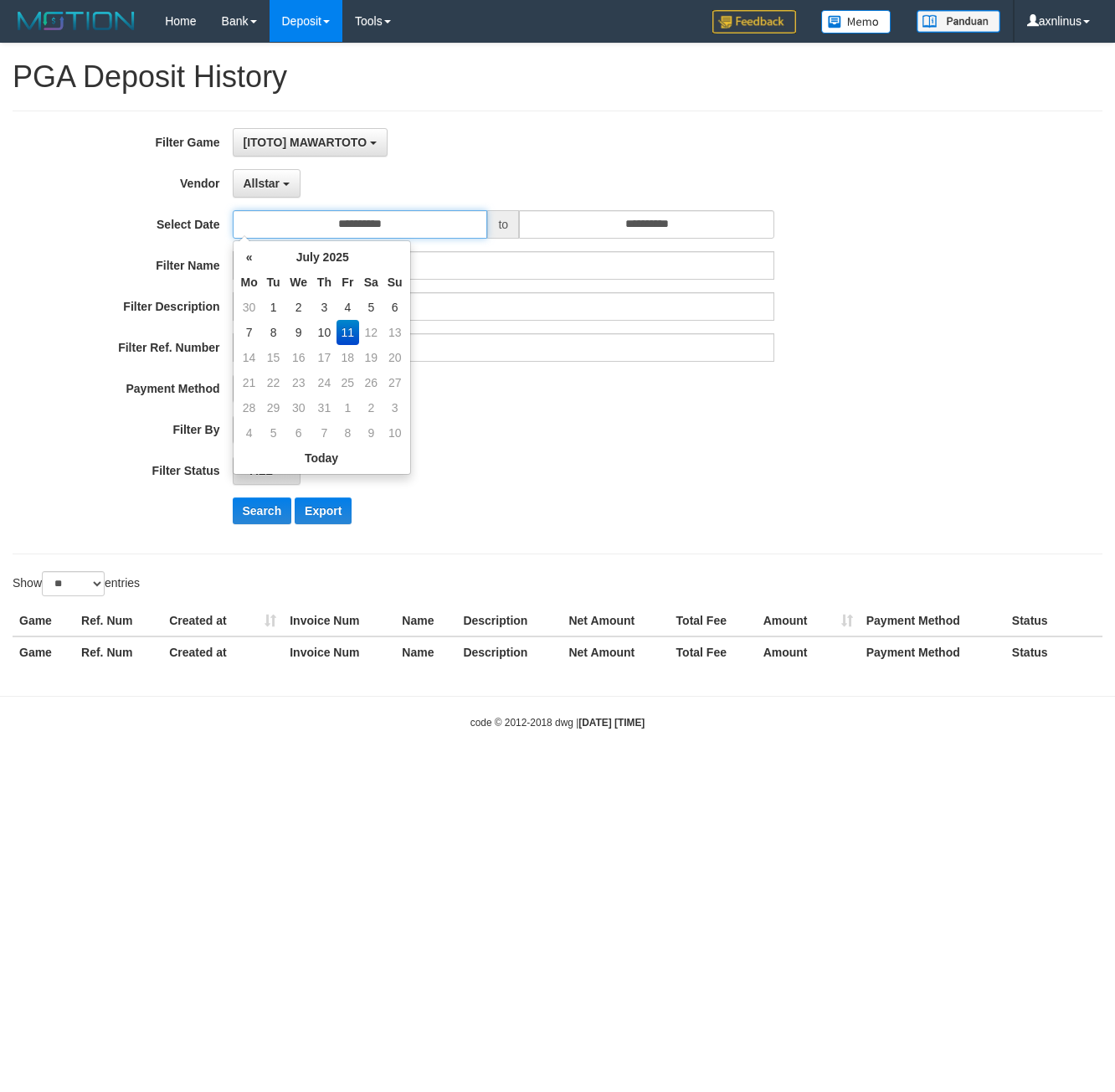type on "**********" 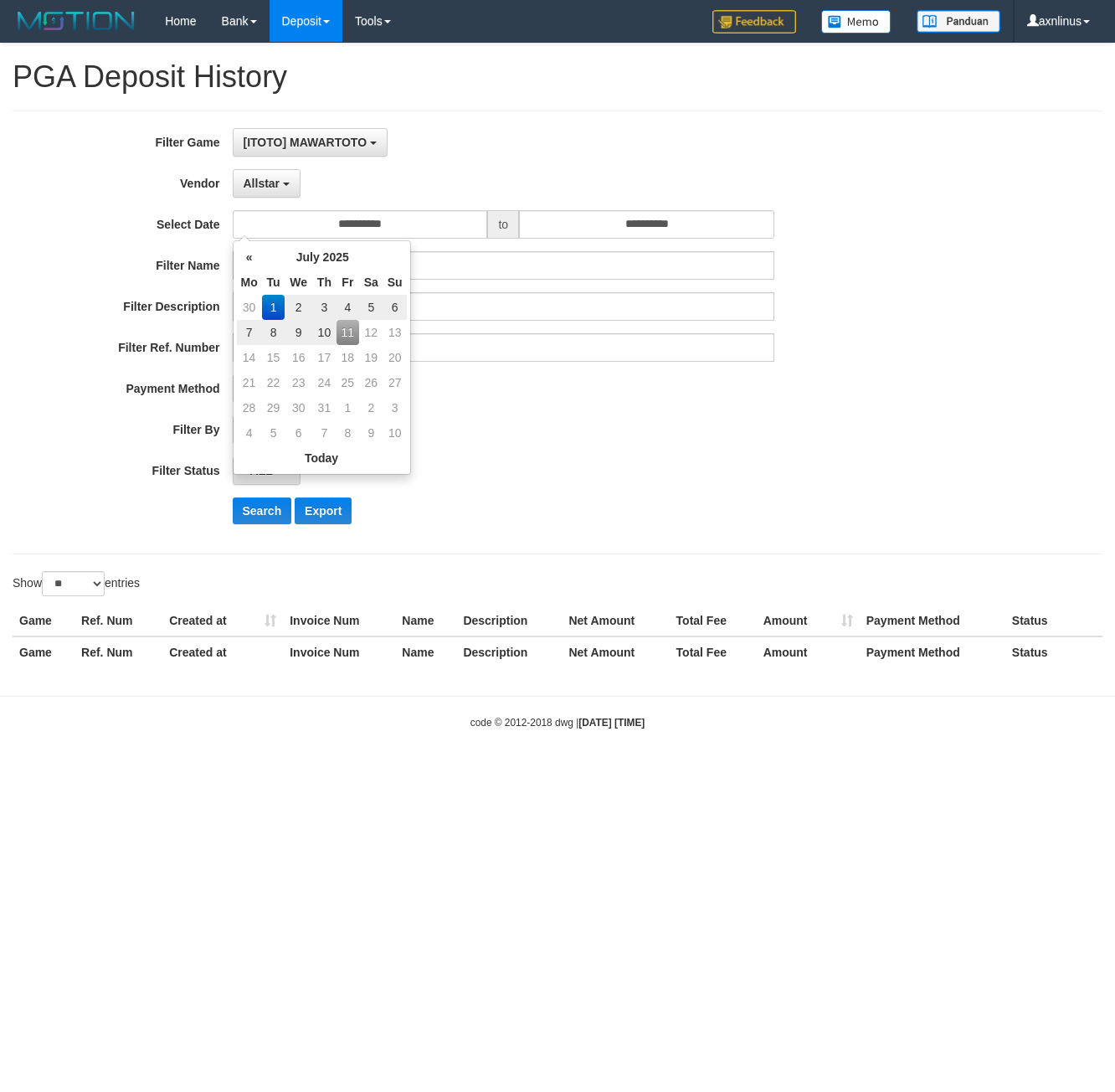click on "**********" at bounding box center [465, 332] 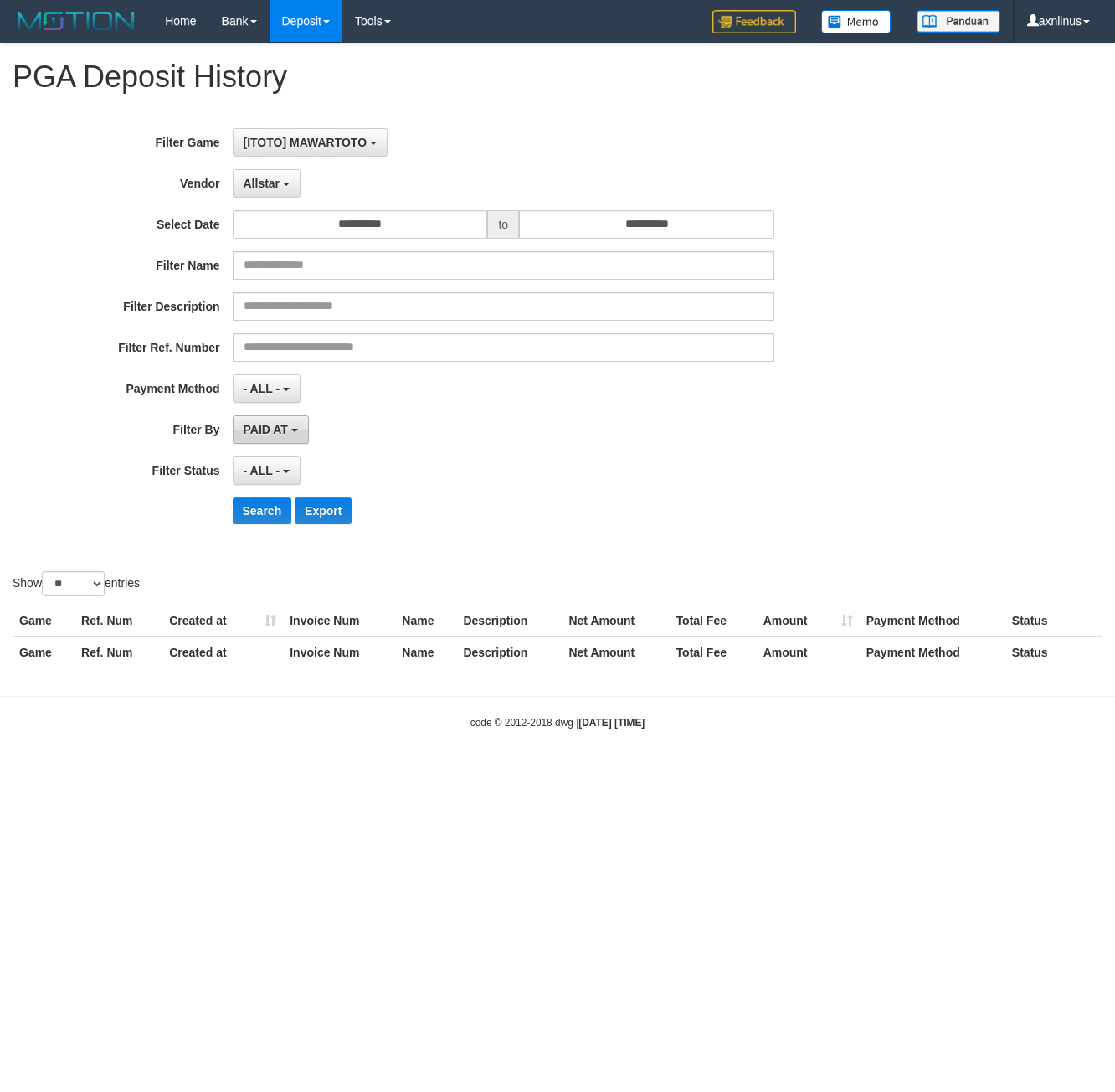 click on "PAID AT" at bounding box center (265, 430) 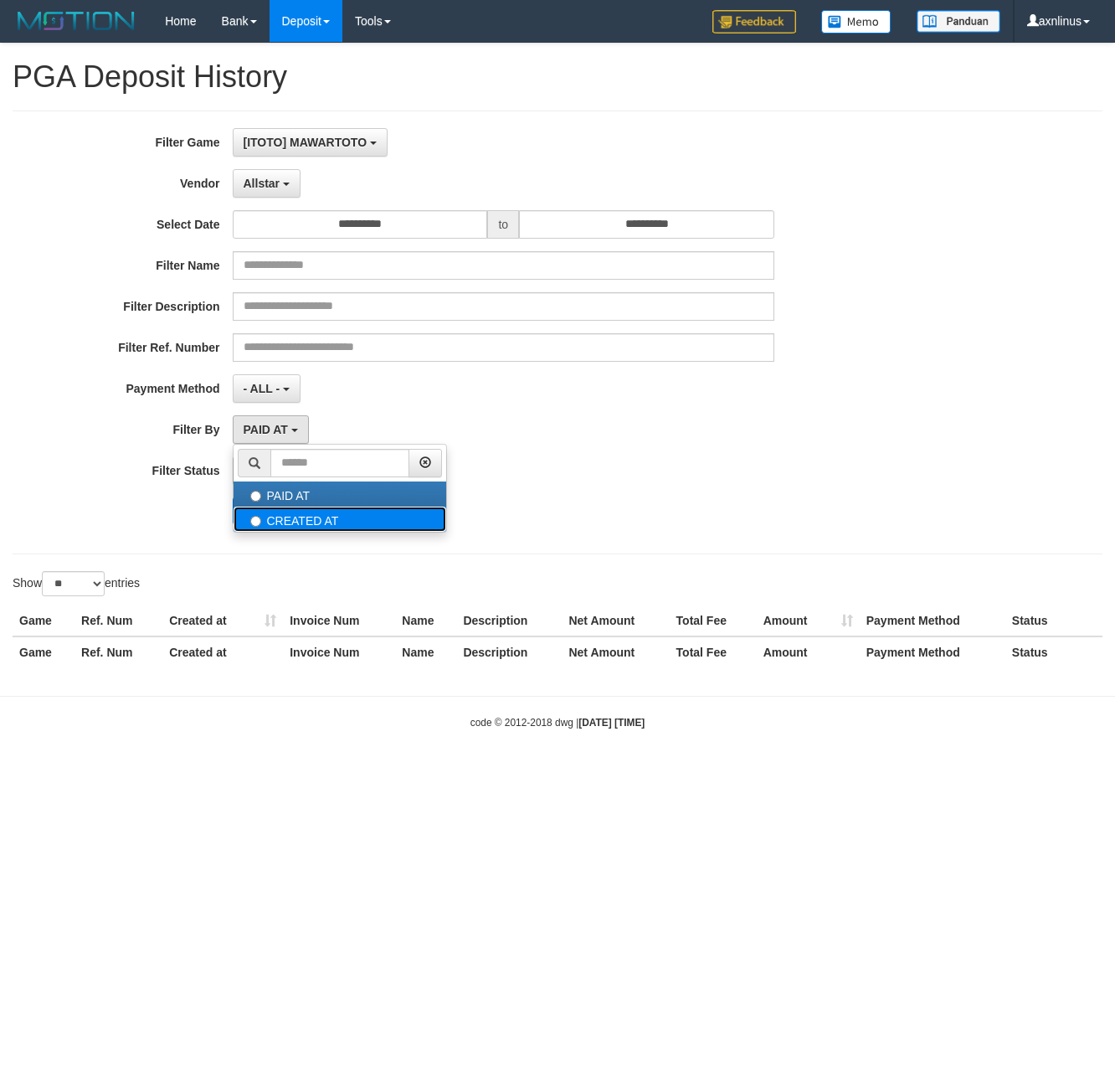 click on "CREATED AT" at bounding box center [340, 519] 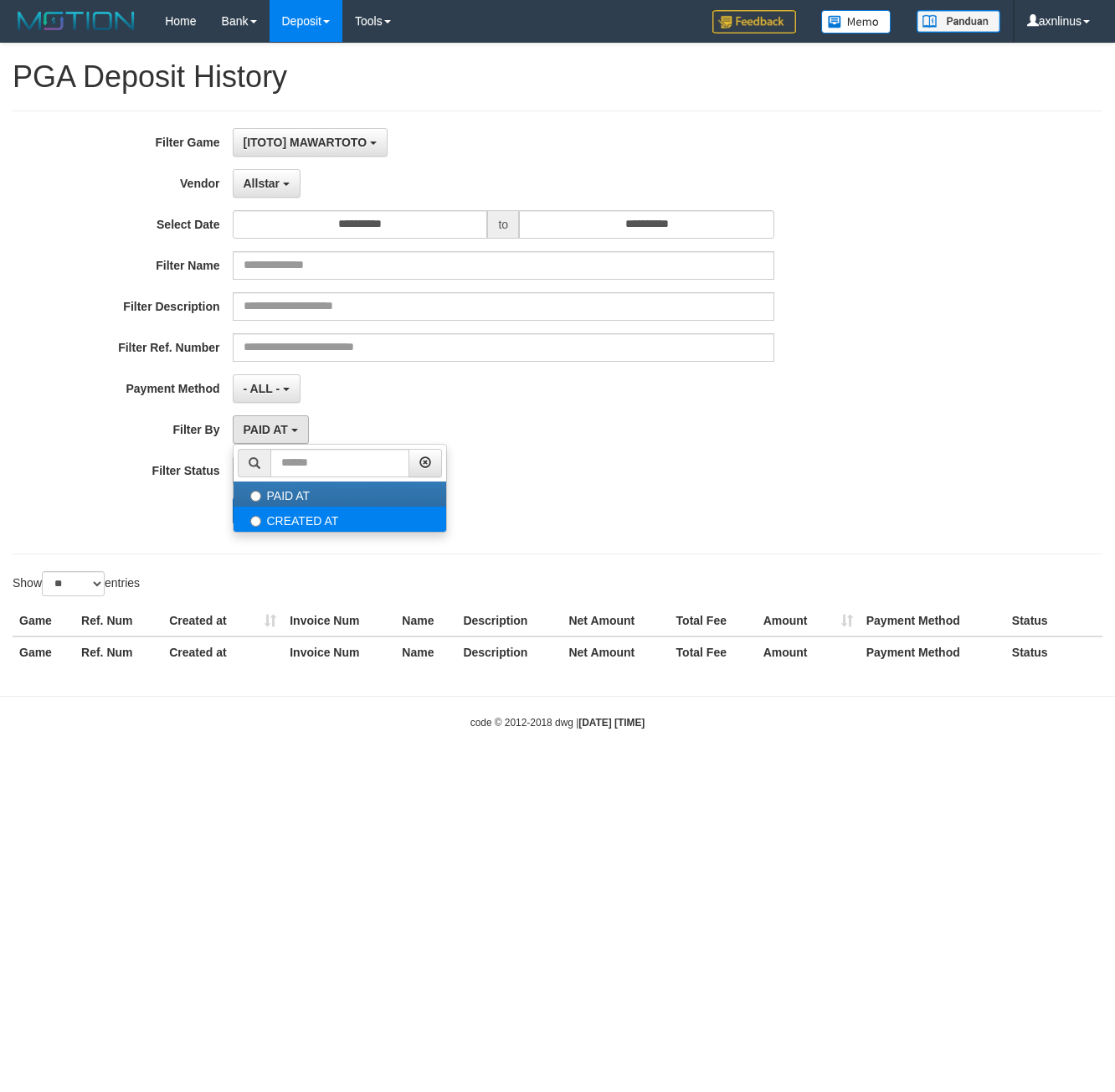 select on "*" 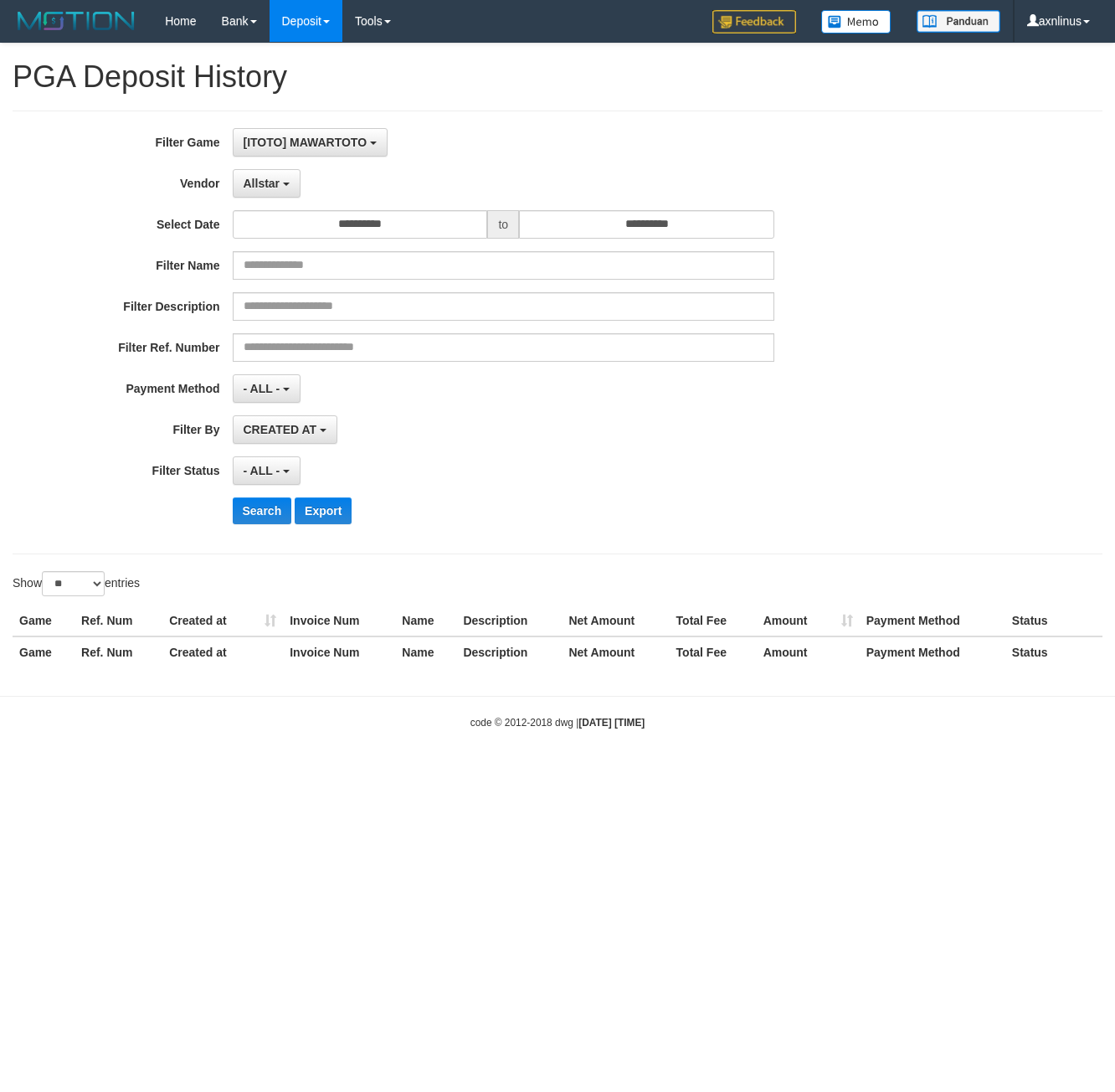 click on "**********" at bounding box center (465, 332) 